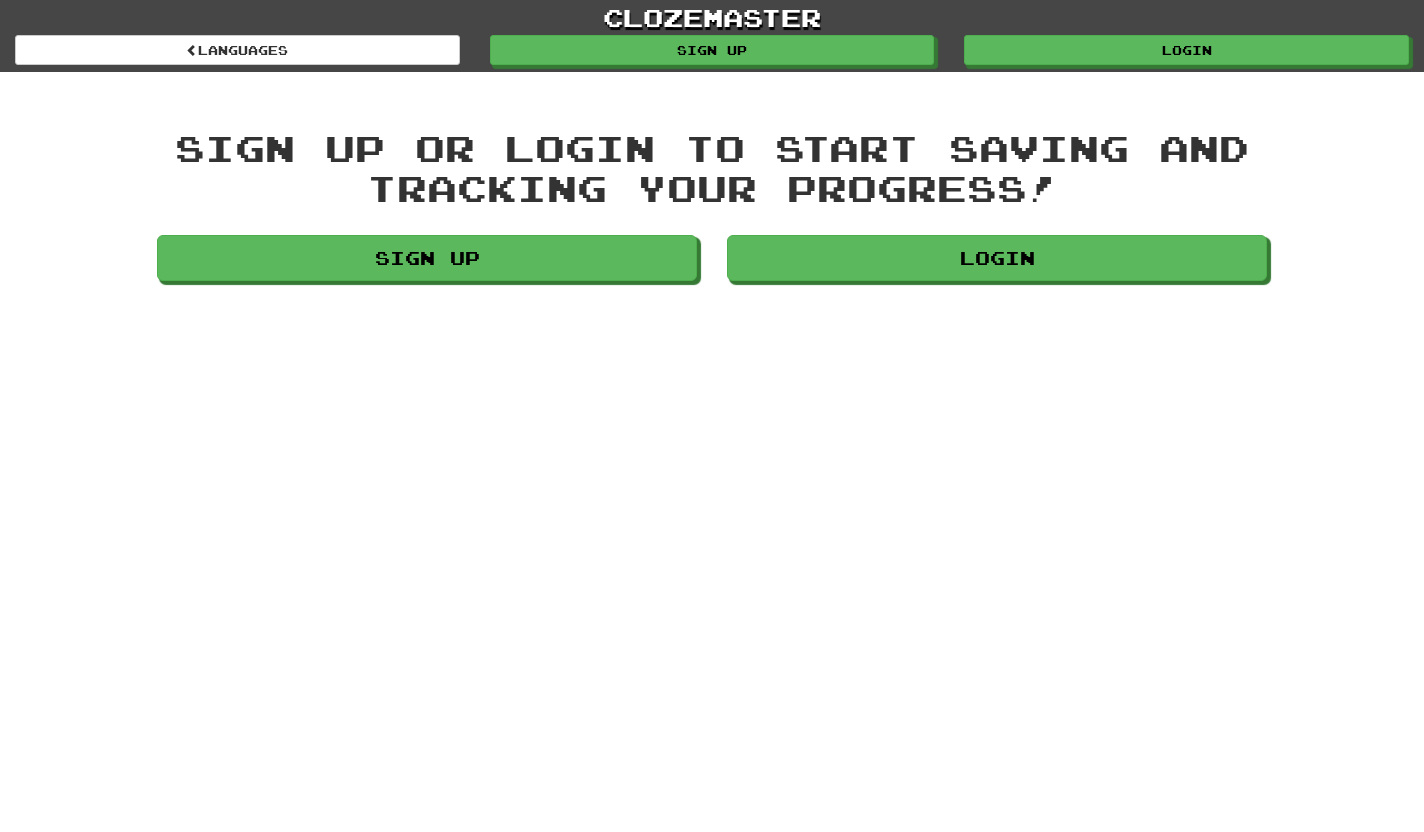 scroll, scrollTop: 0, scrollLeft: 0, axis: both 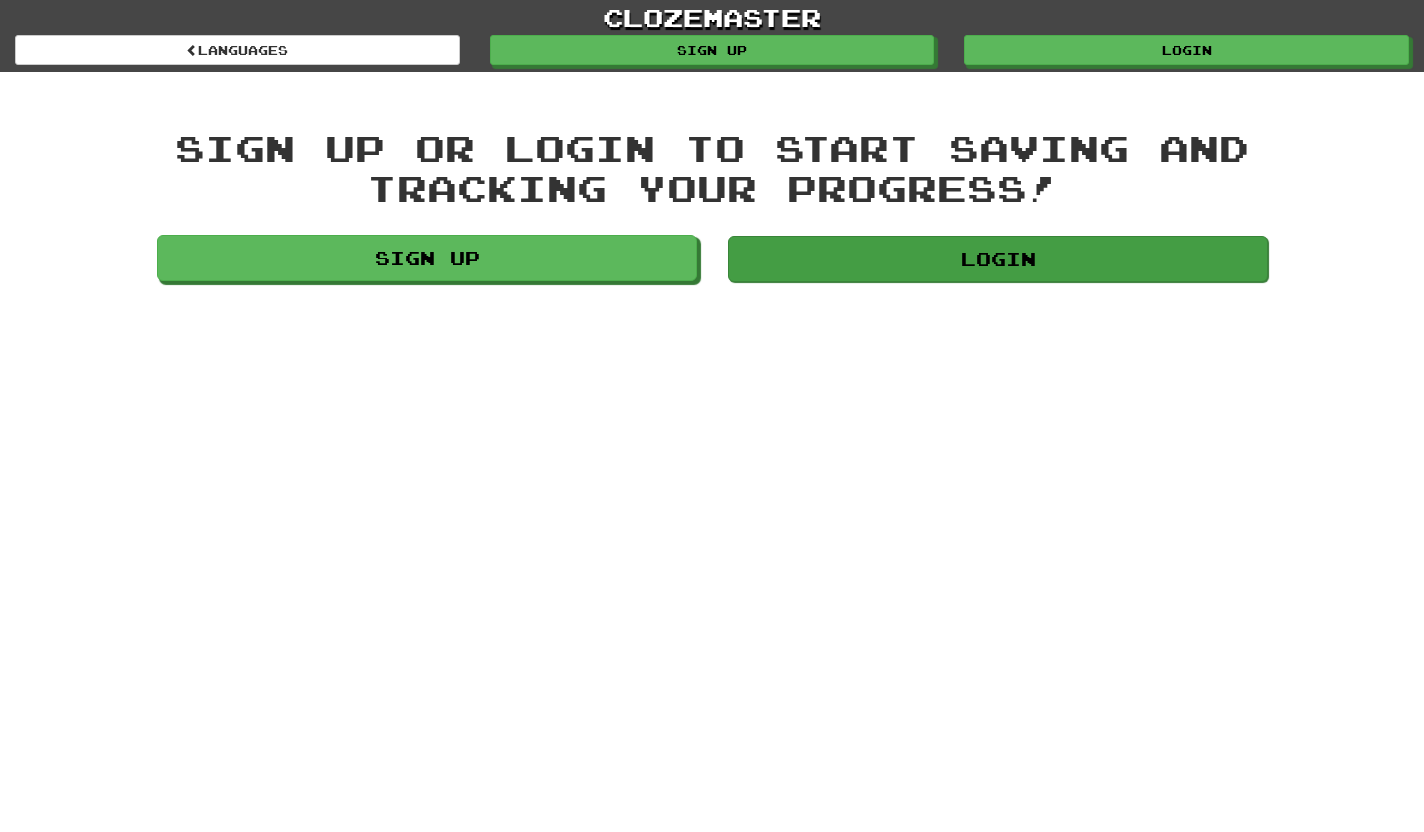 click on "Login" at bounding box center (998, 259) 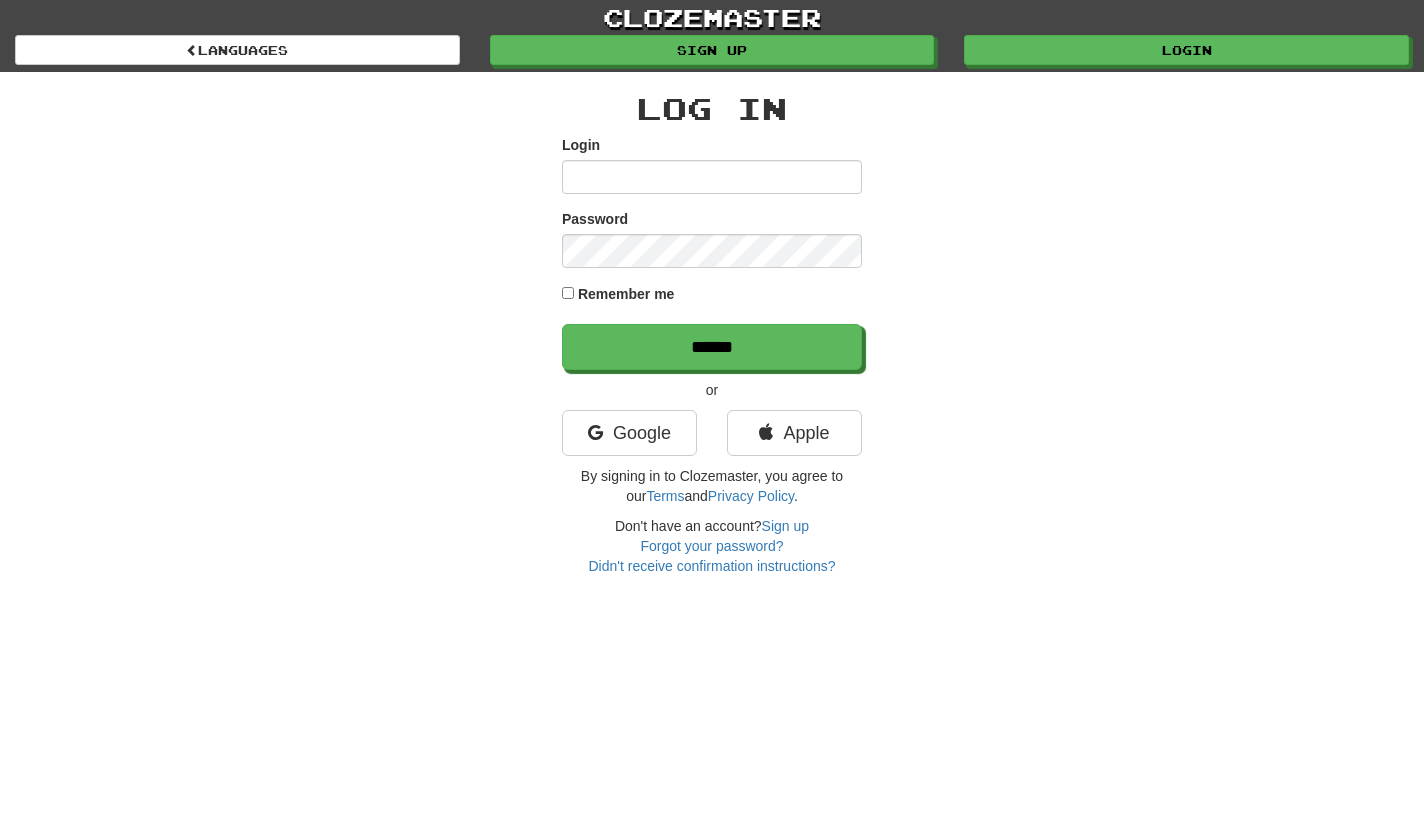 scroll, scrollTop: 0, scrollLeft: 0, axis: both 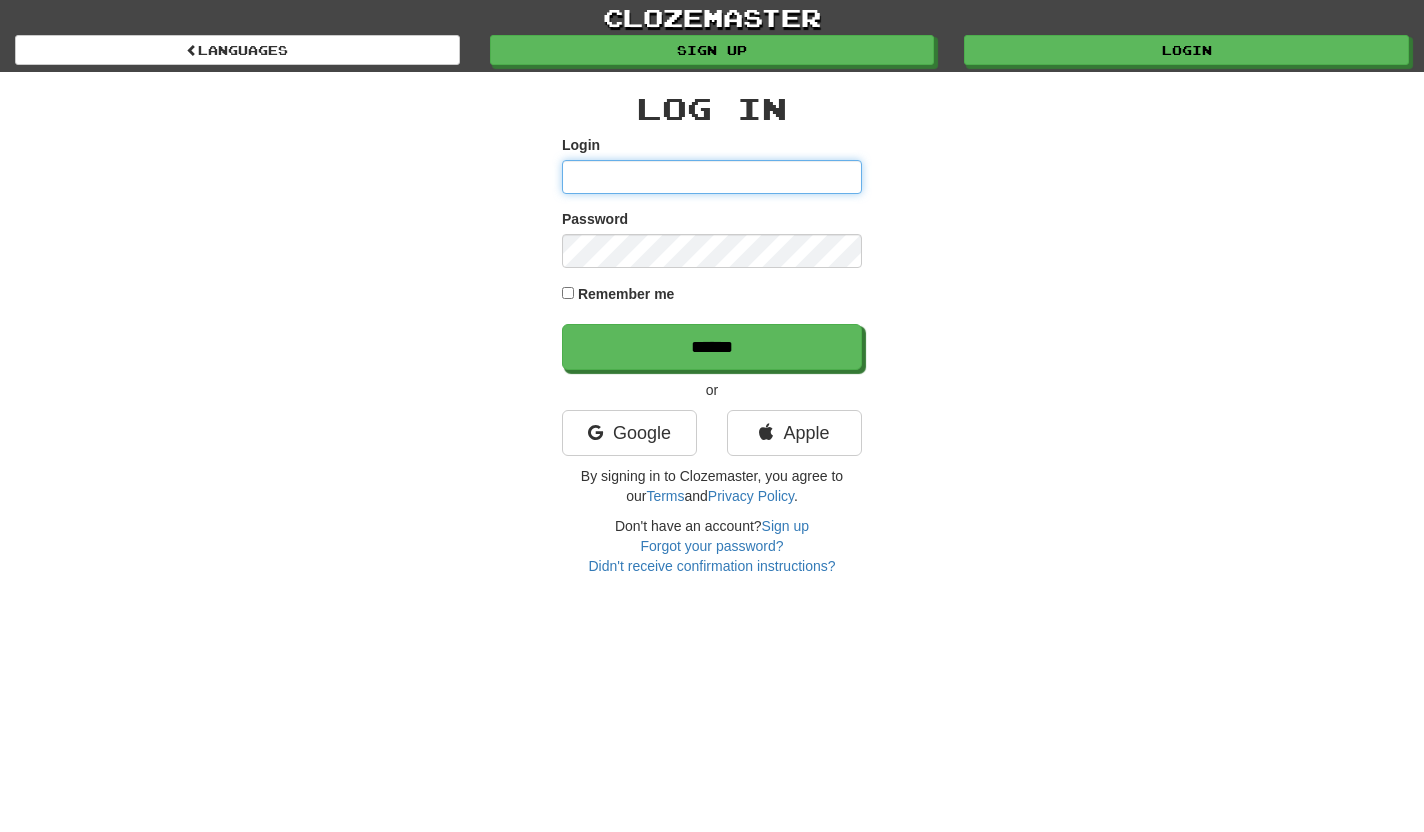 type on "***" 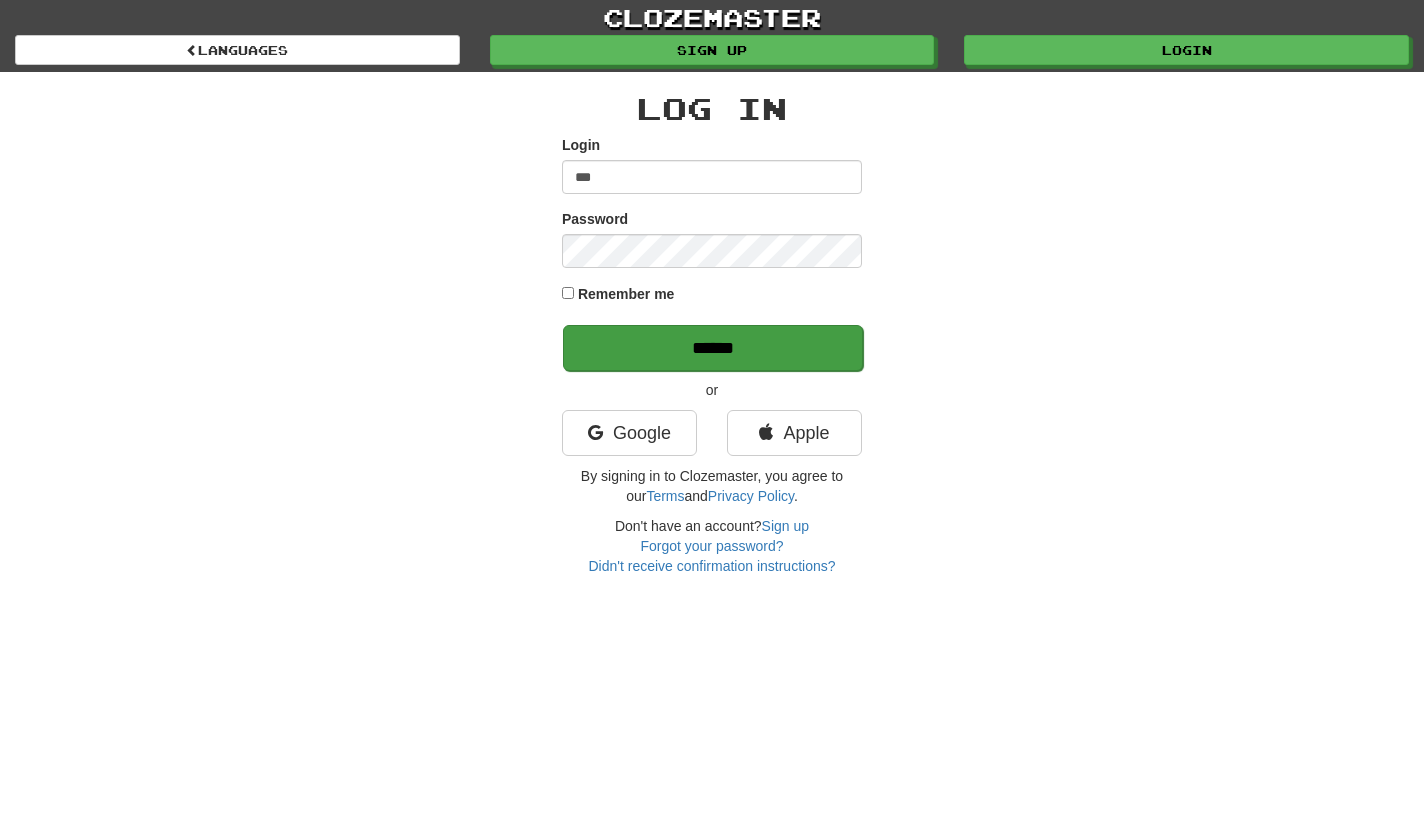 click on "******" at bounding box center [713, 348] 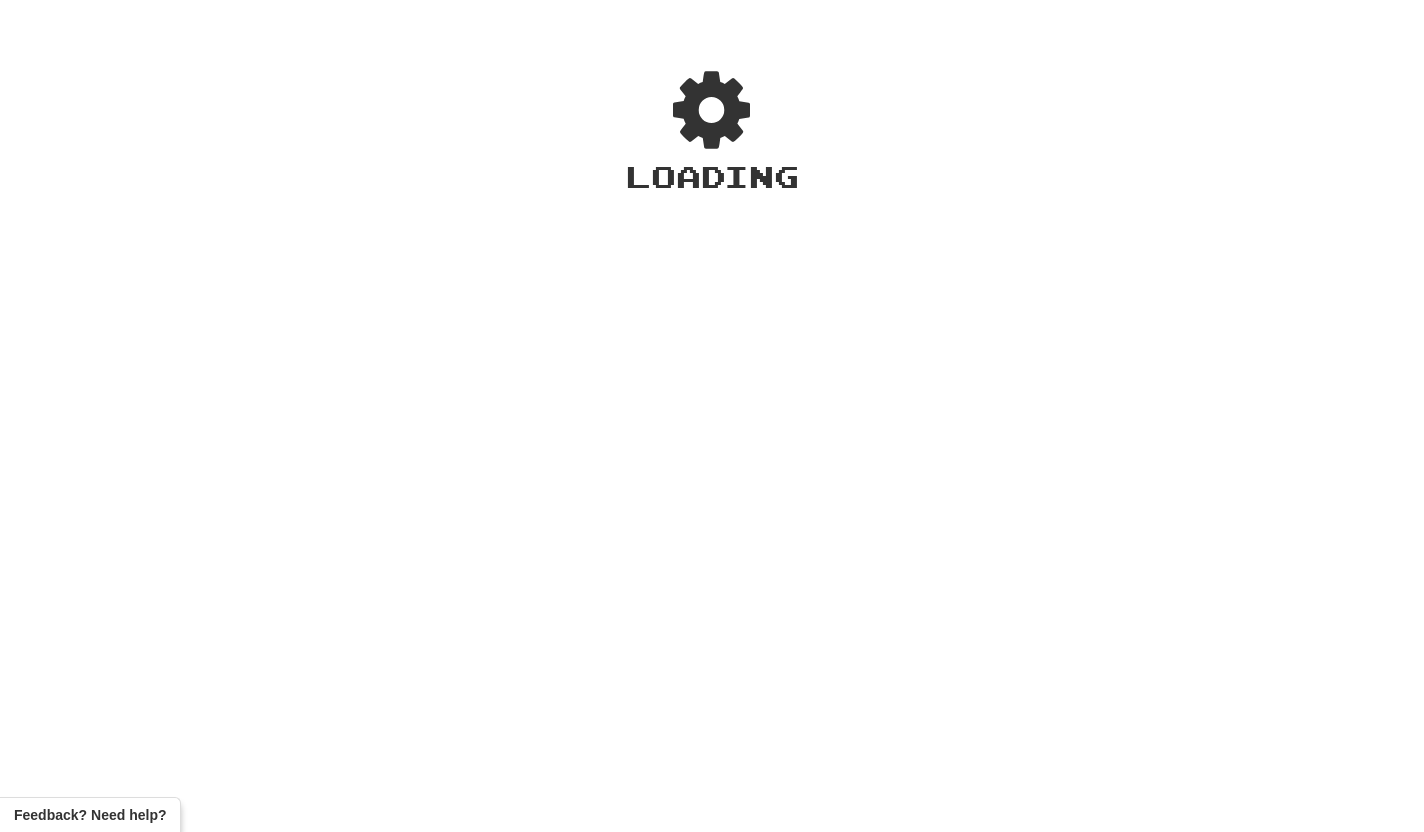 scroll, scrollTop: 0, scrollLeft: 0, axis: both 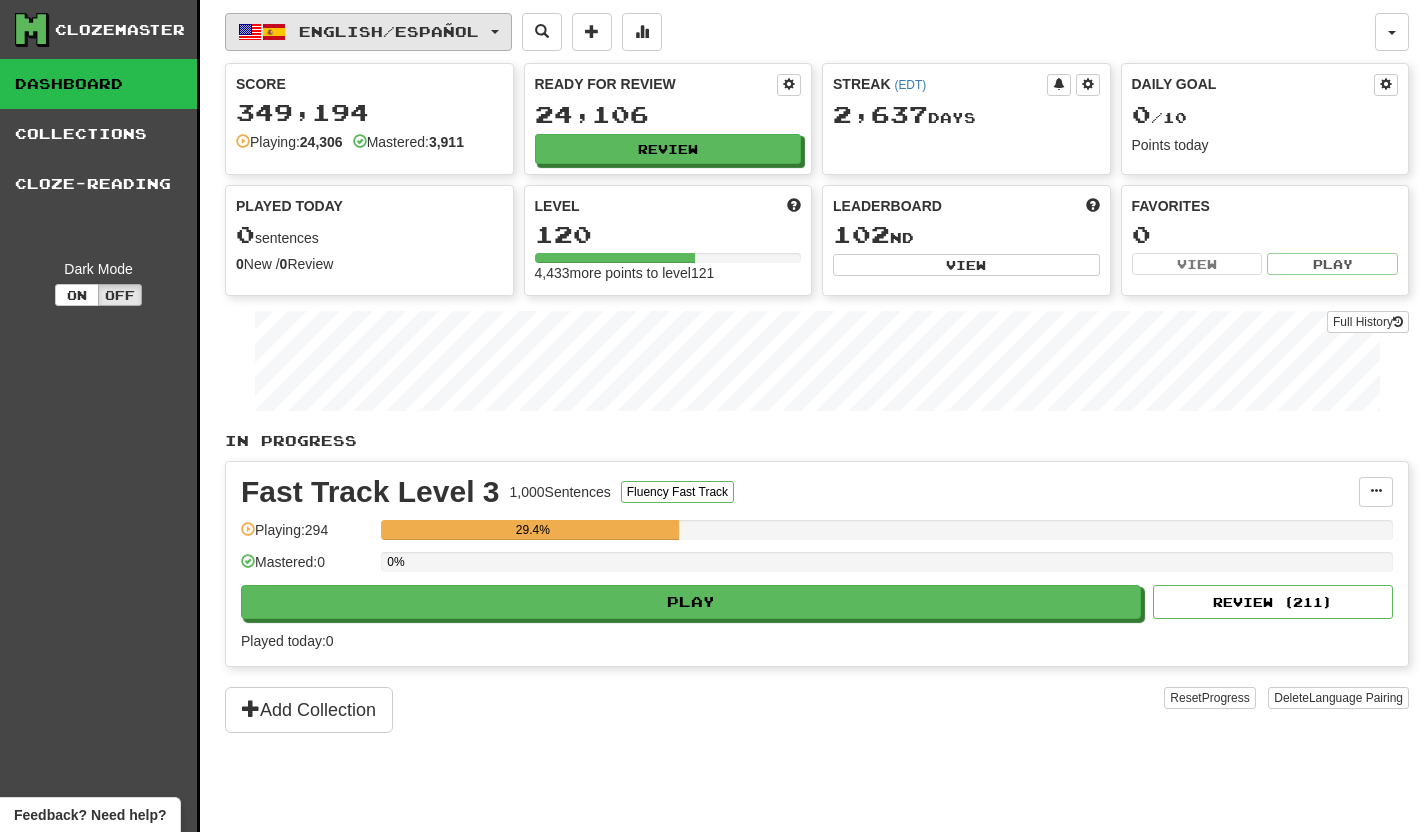 click on "English  /  Español" at bounding box center (368, 32) 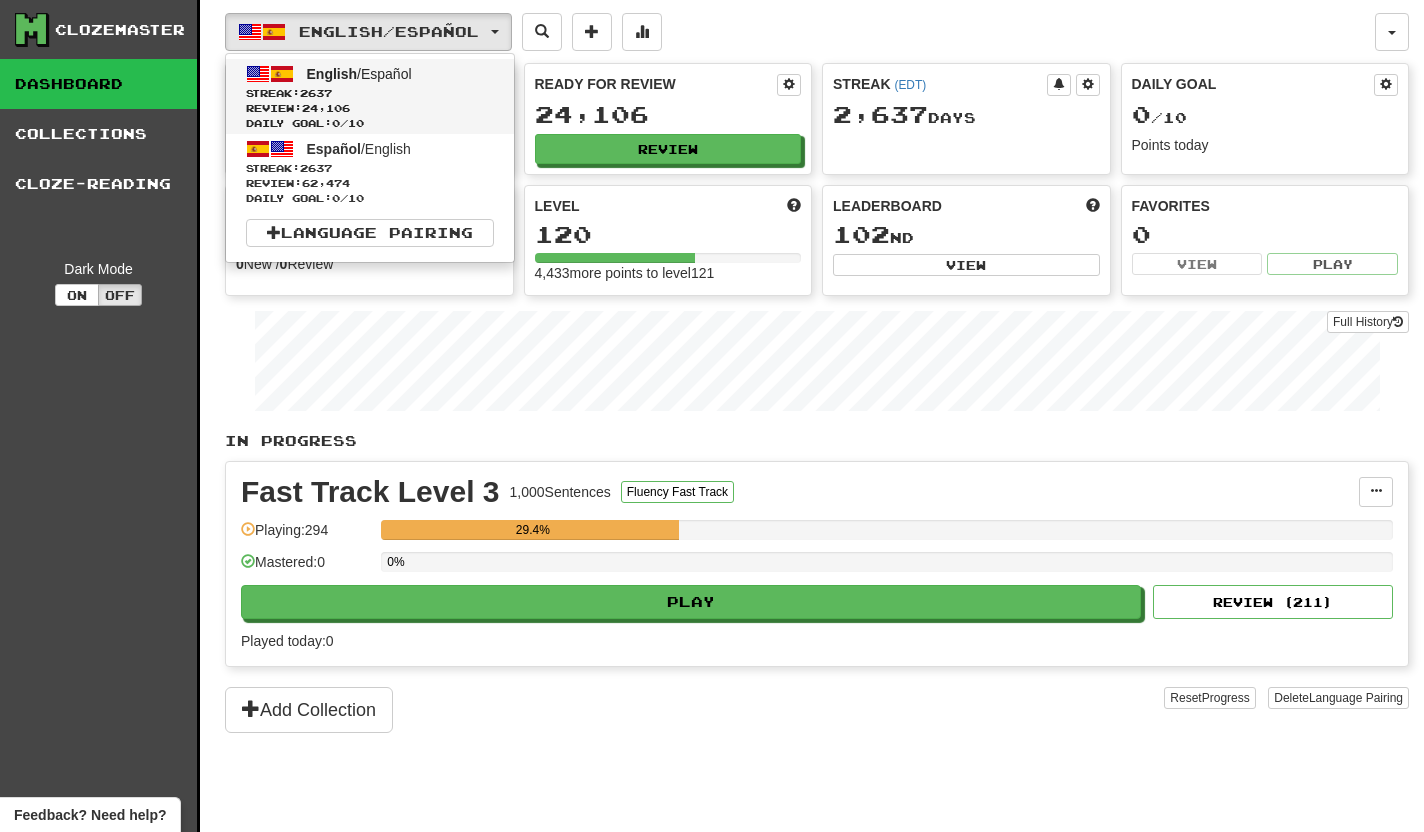 click on "Review:  24,106" at bounding box center [370, 108] 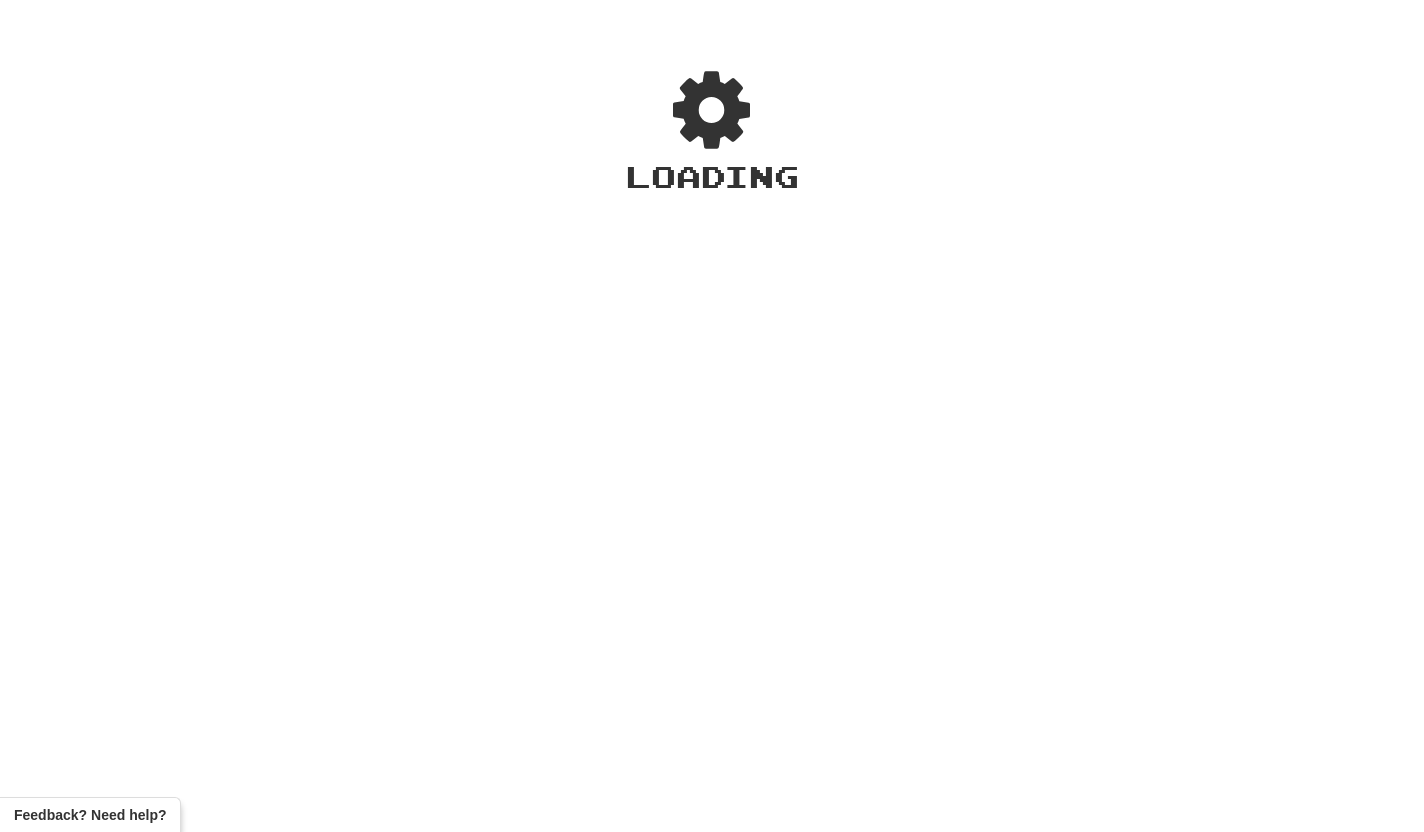 scroll, scrollTop: 0, scrollLeft: 0, axis: both 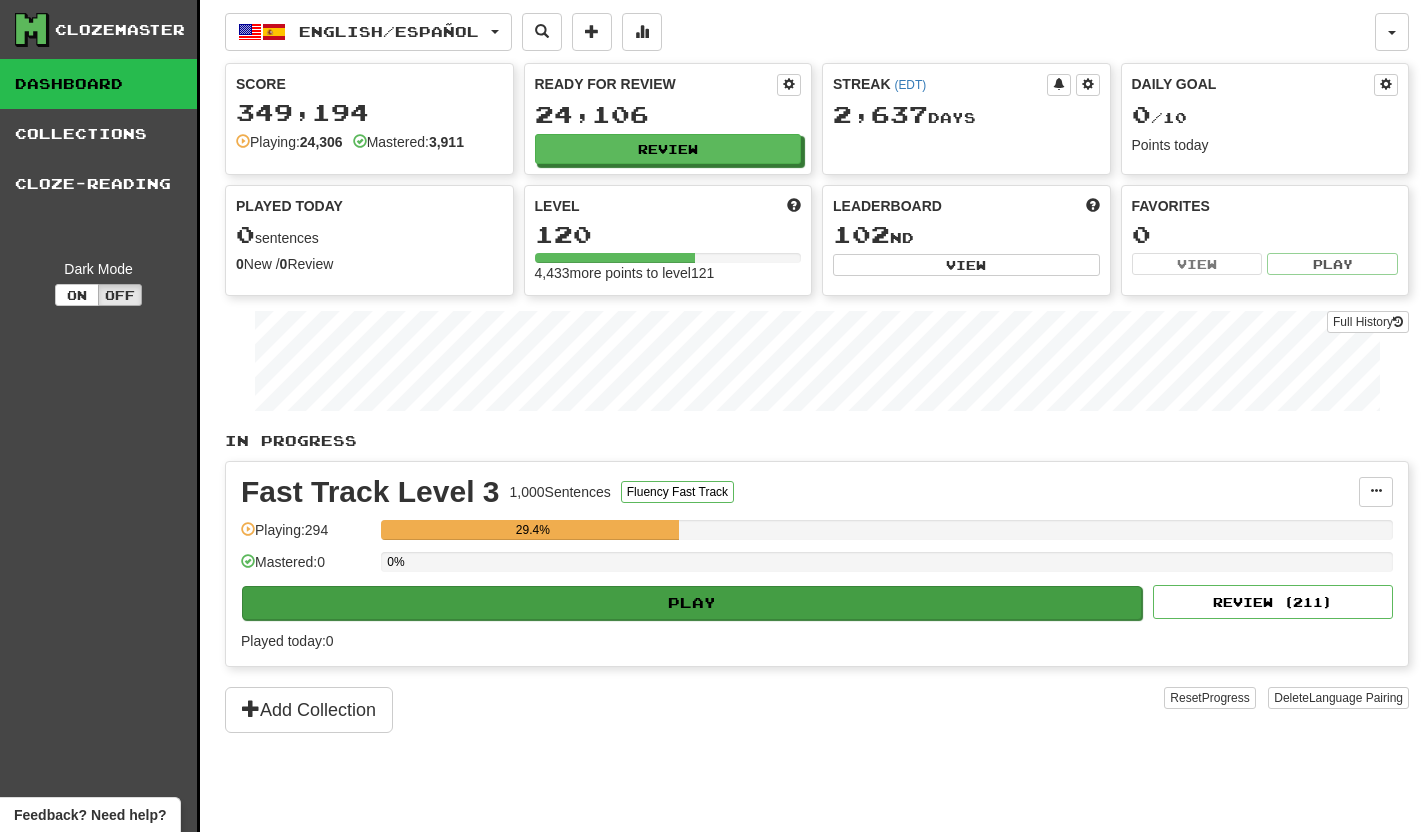 click on "Play" at bounding box center [692, 603] 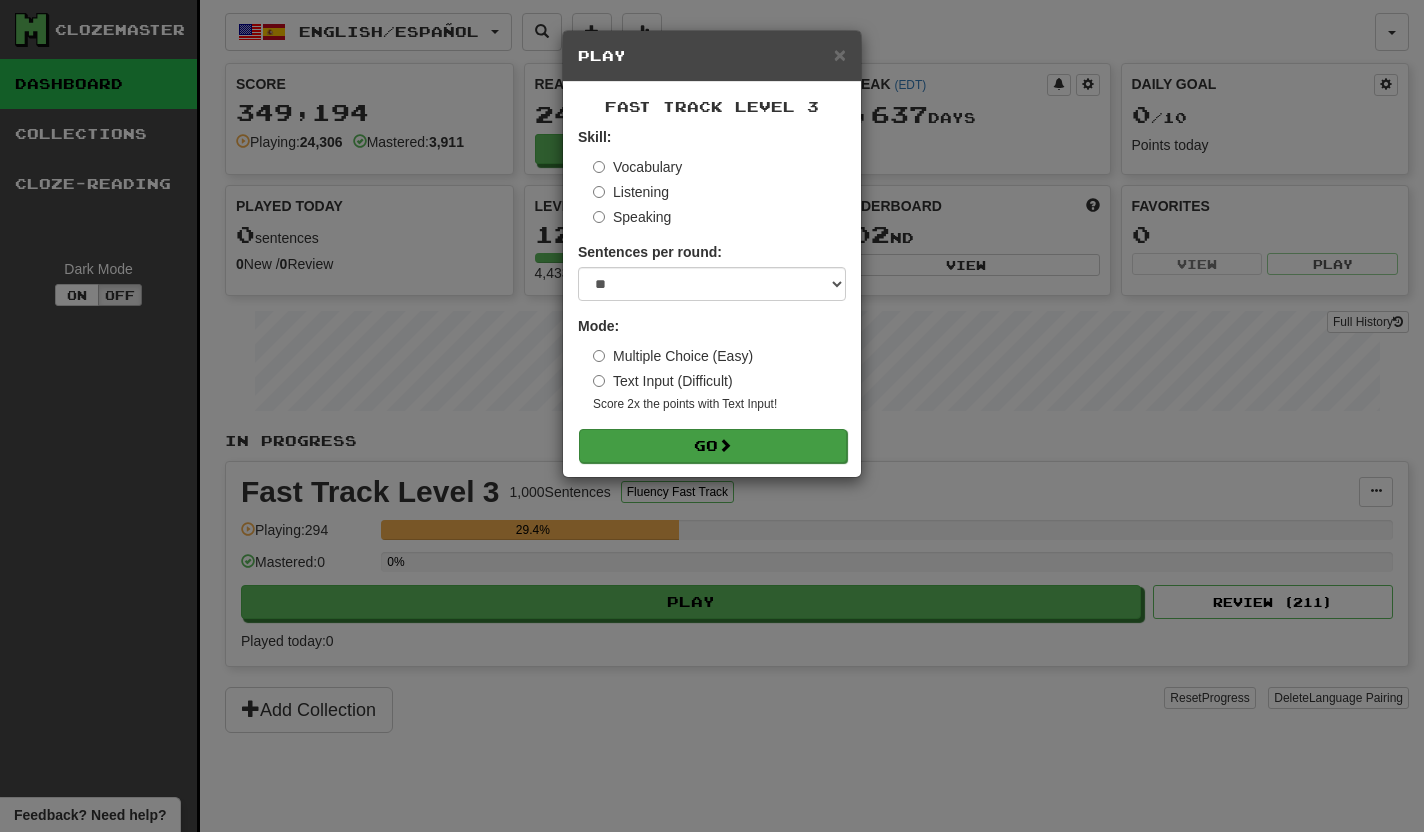 click on "Go" at bounding box center (713, 446) 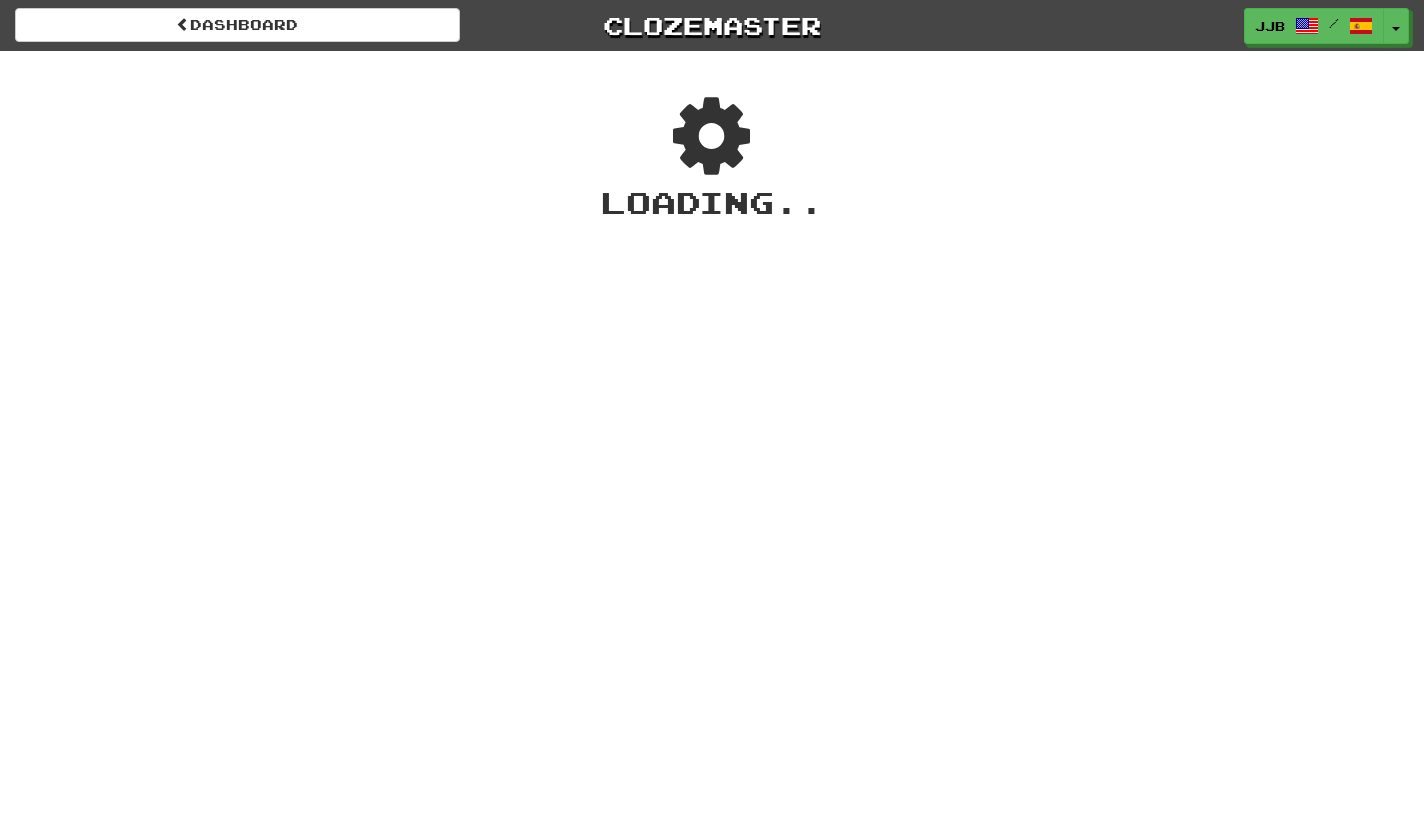scroll, scrollTop: 0, scrollLeft: 0, axis: both 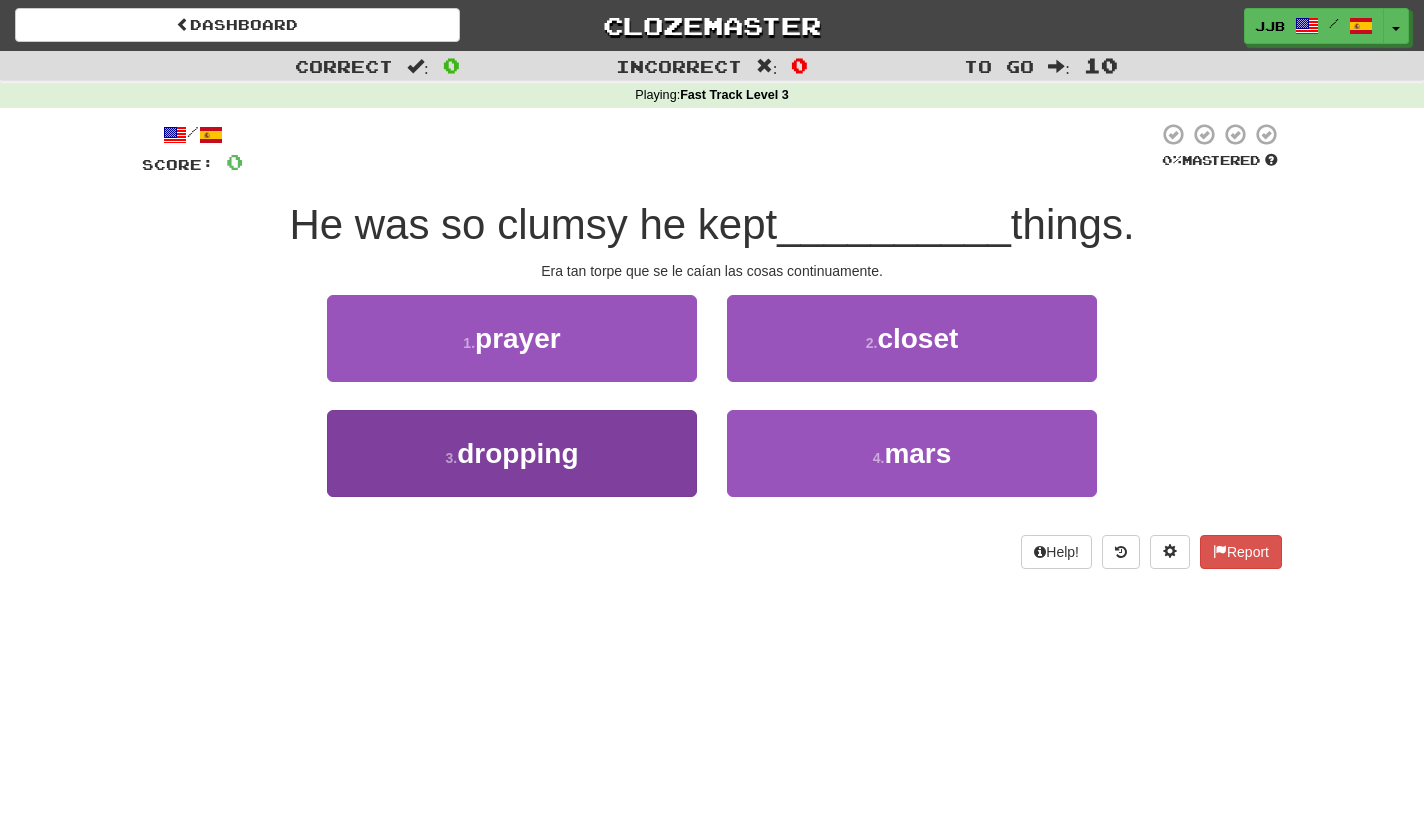 click on "3 .  dropping" at bounding box center [512, 453] 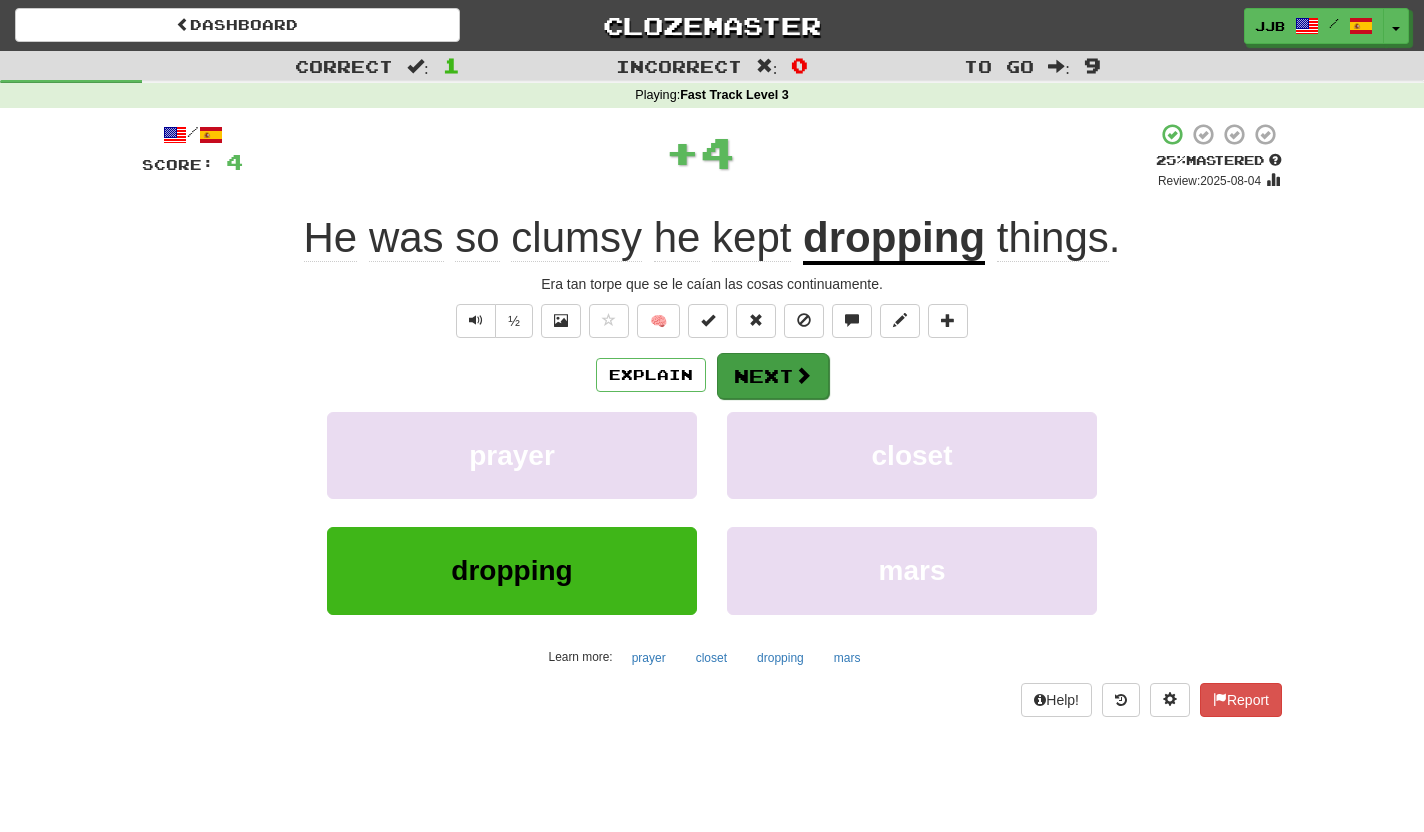 click at bounding box center [803, 375] 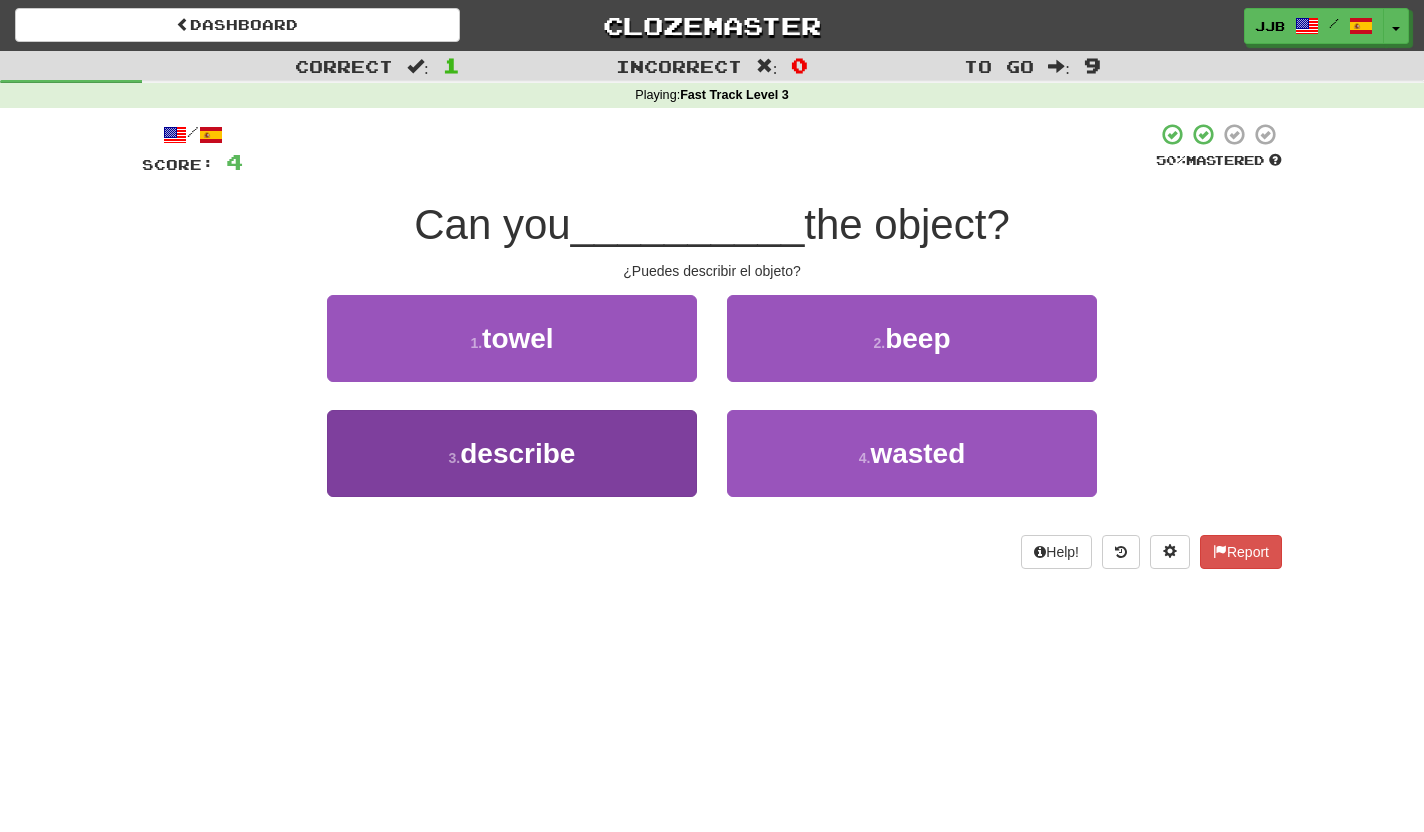 click on "3 .  describe" at bounding box center (512, 453) 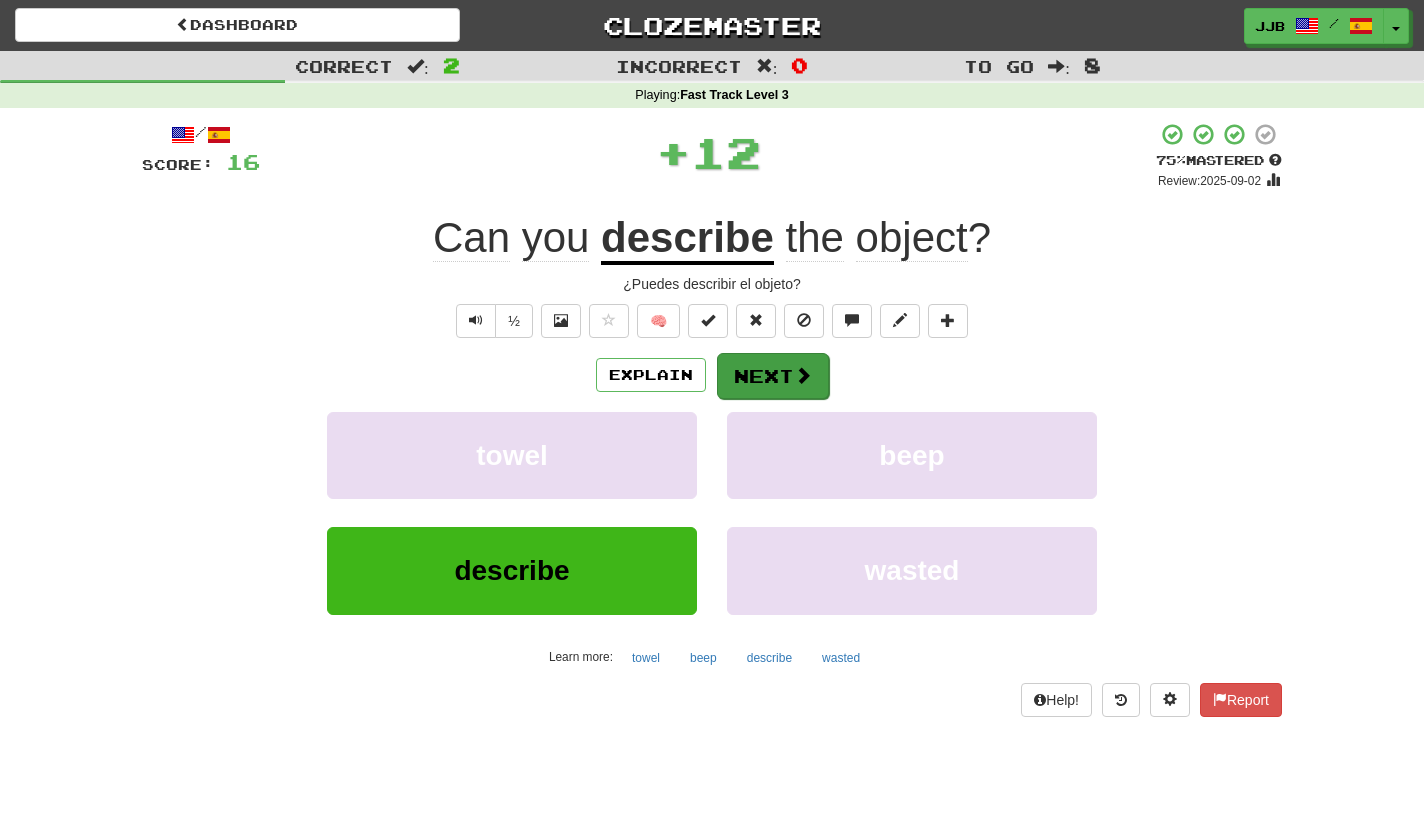 click on "Next" at bounding box center (773, 376) 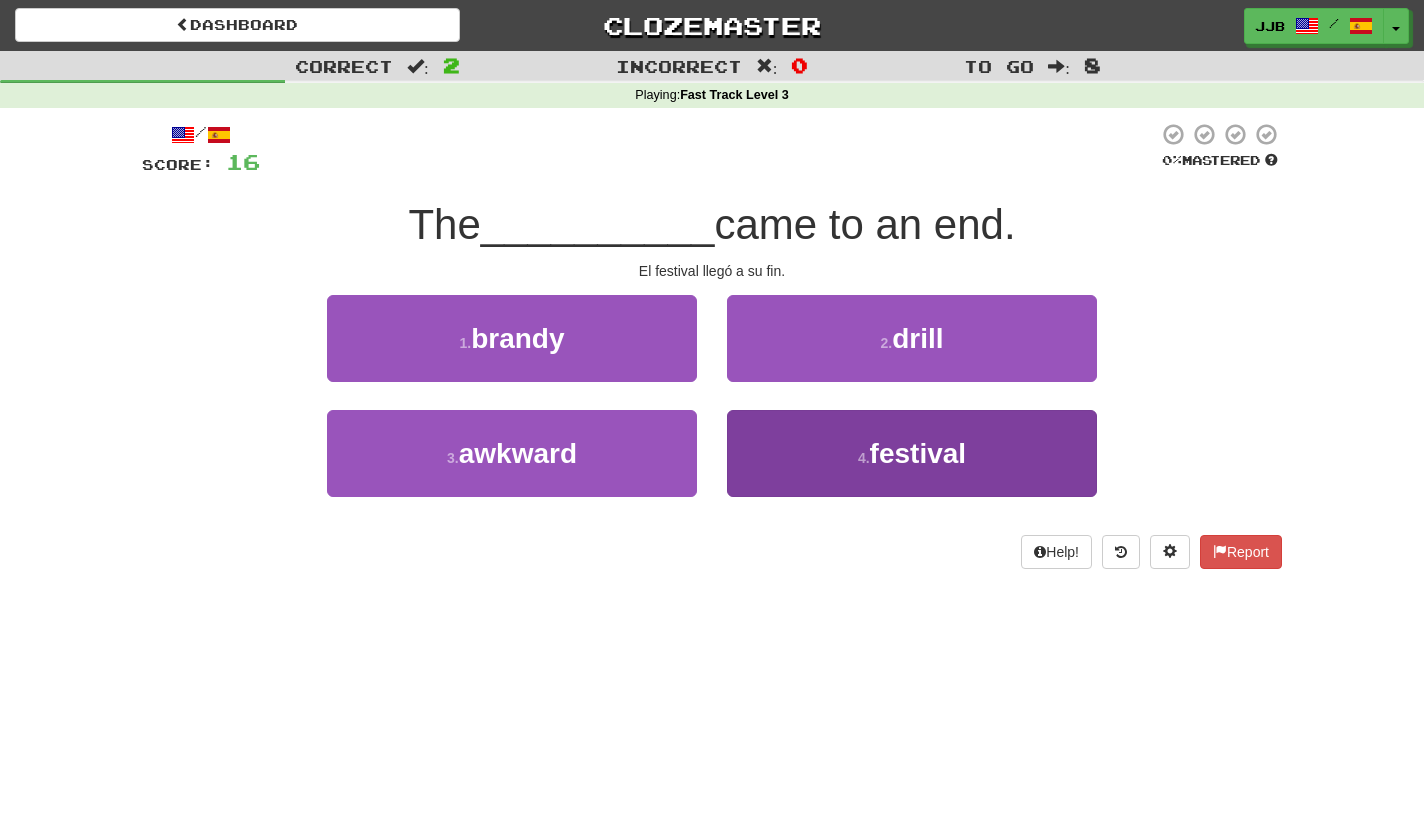click on "4 .  festival" at bounding box center (912, 453) 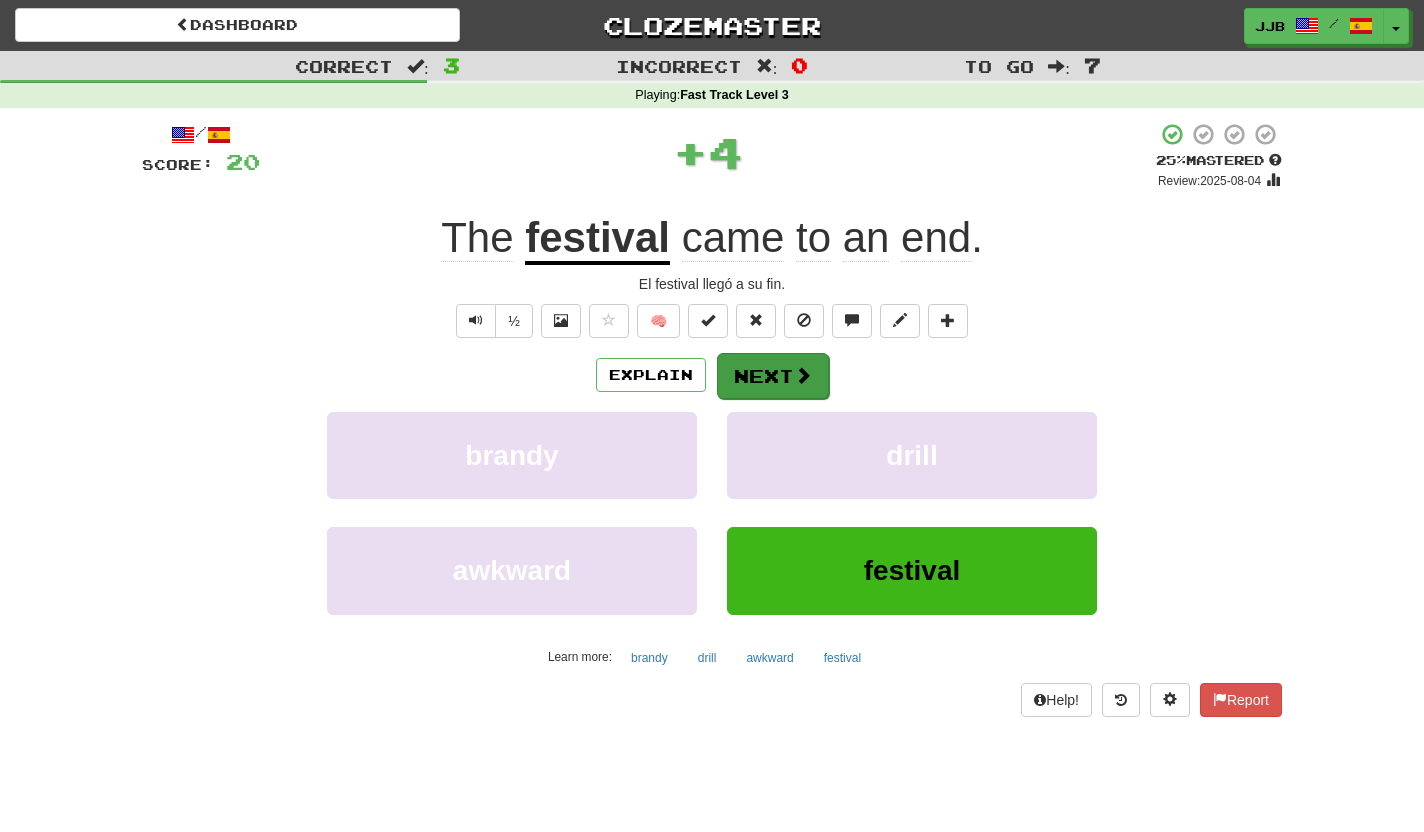 click on "Next" at bounding box center [773, 376] 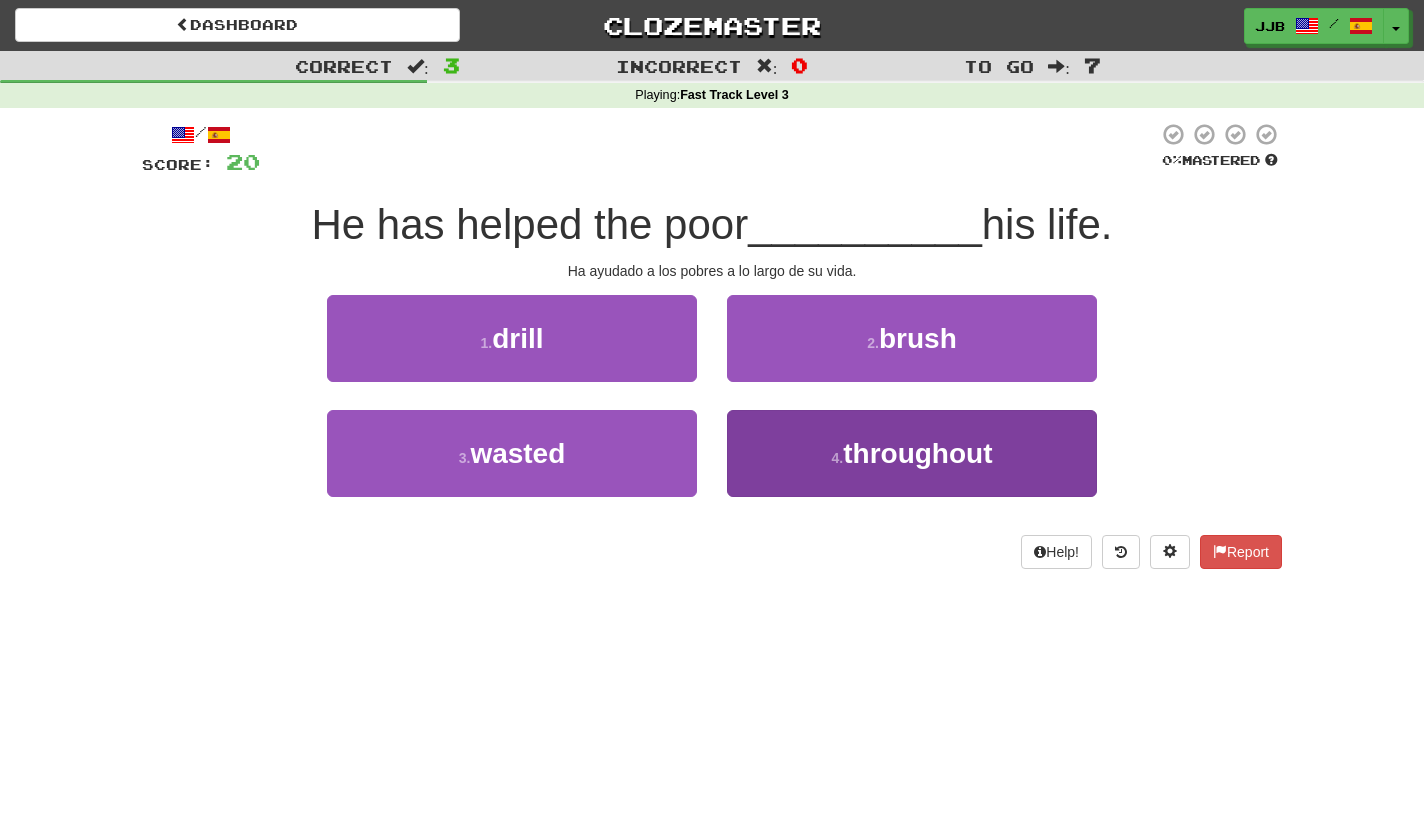 click on "throughout" at bounding box center (917, 453) 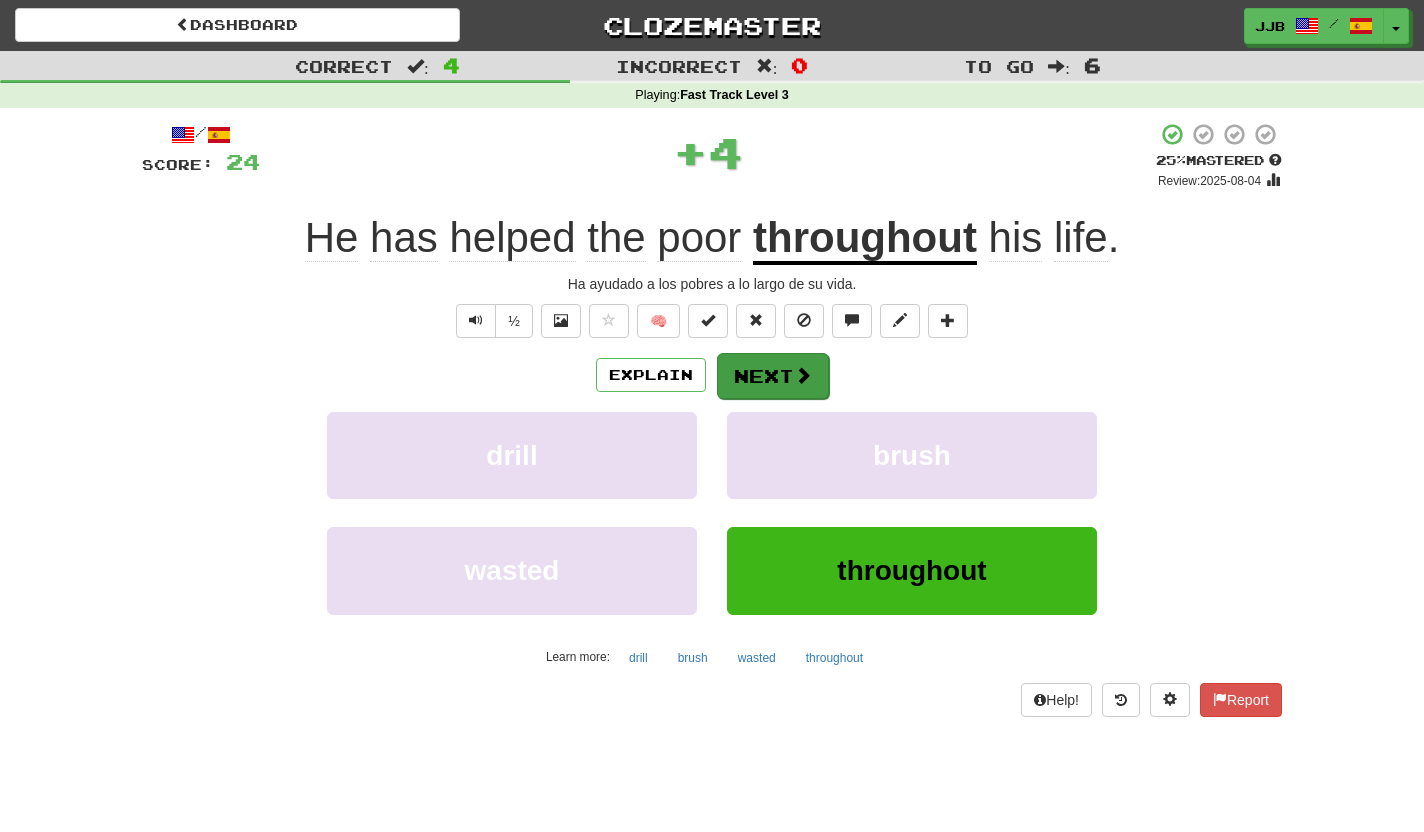 click on "Next" at bounding box center [773, 376] 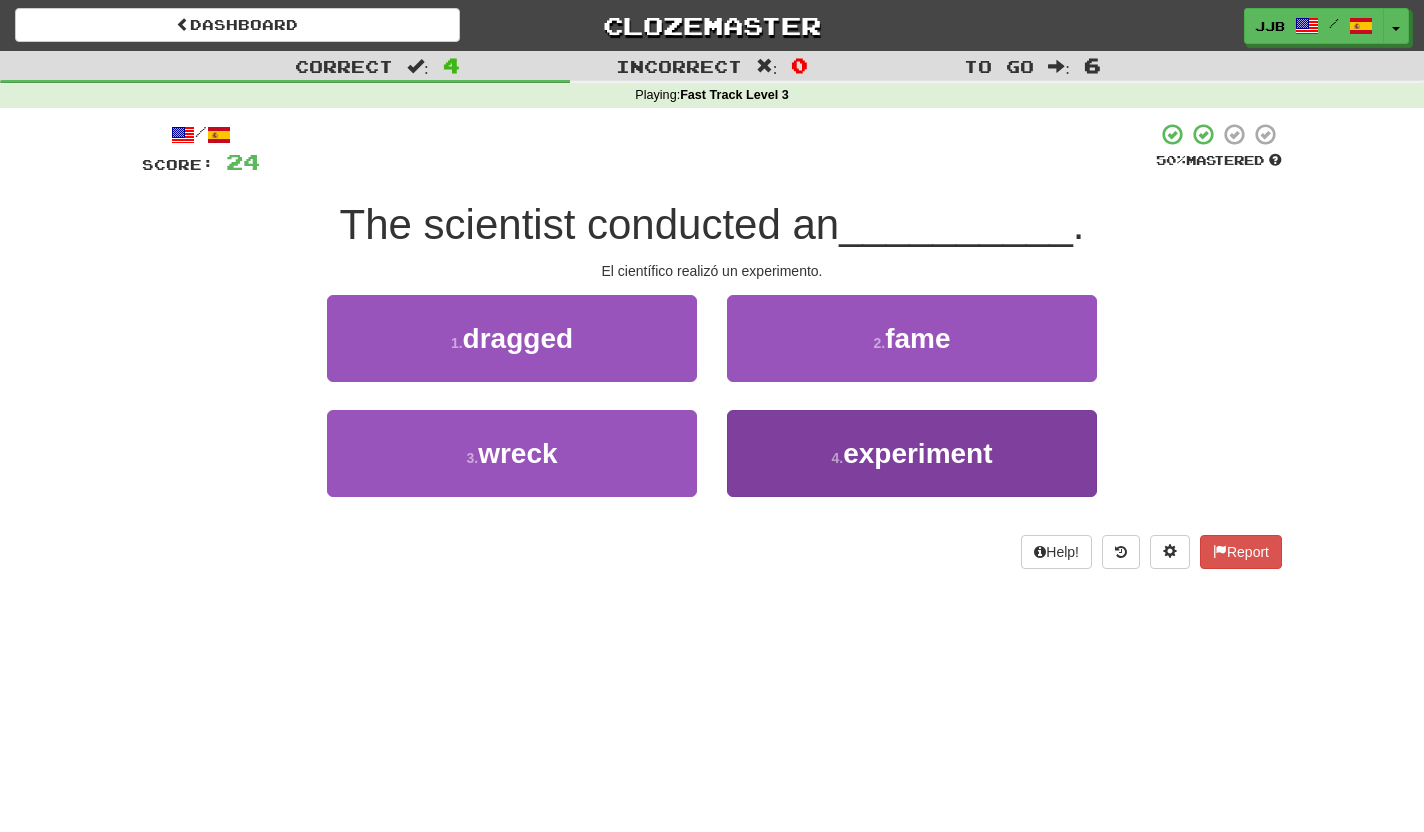 click on "4 .  experiment" at bounding box center [912, 453] 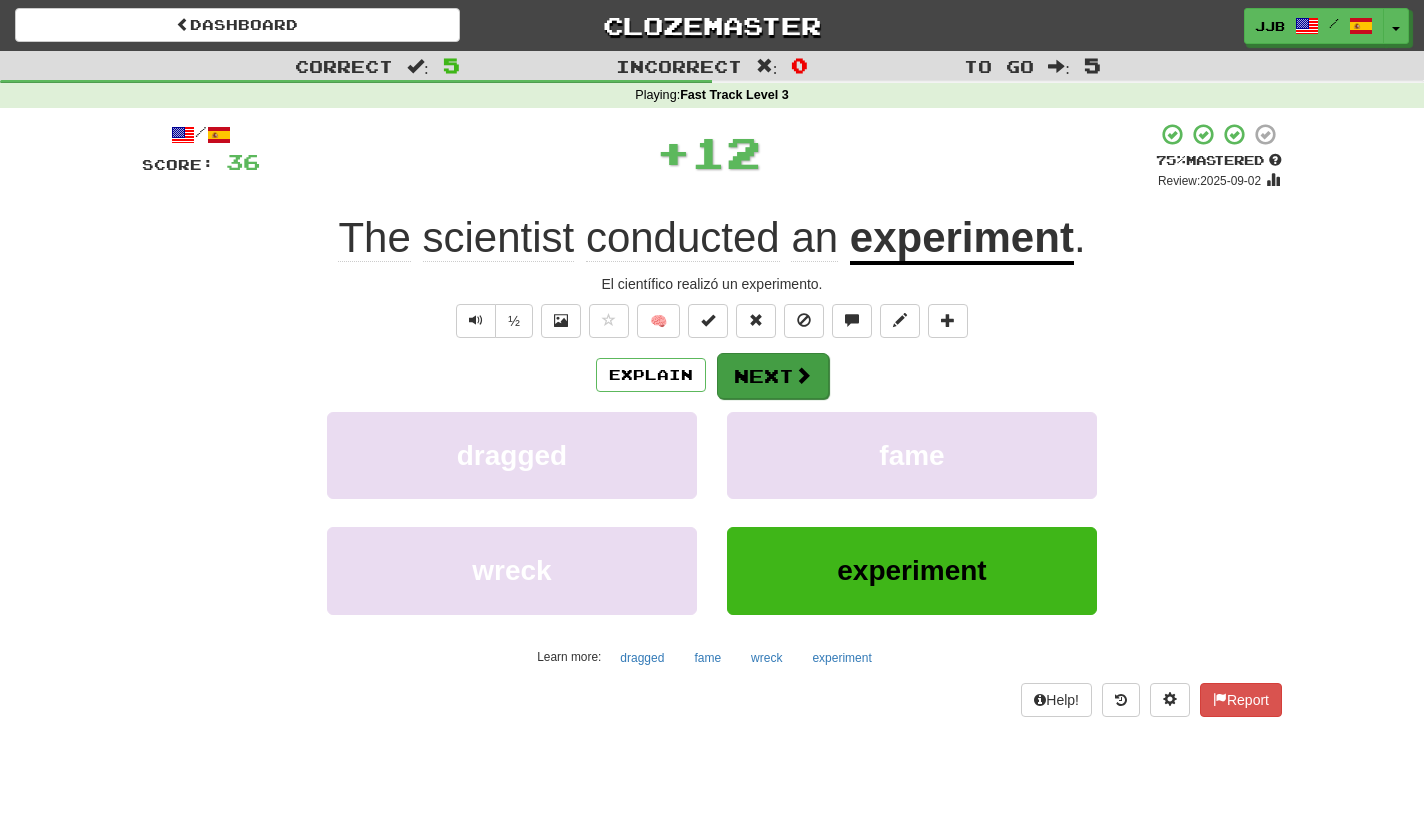 click at bounding box center [803, 375] 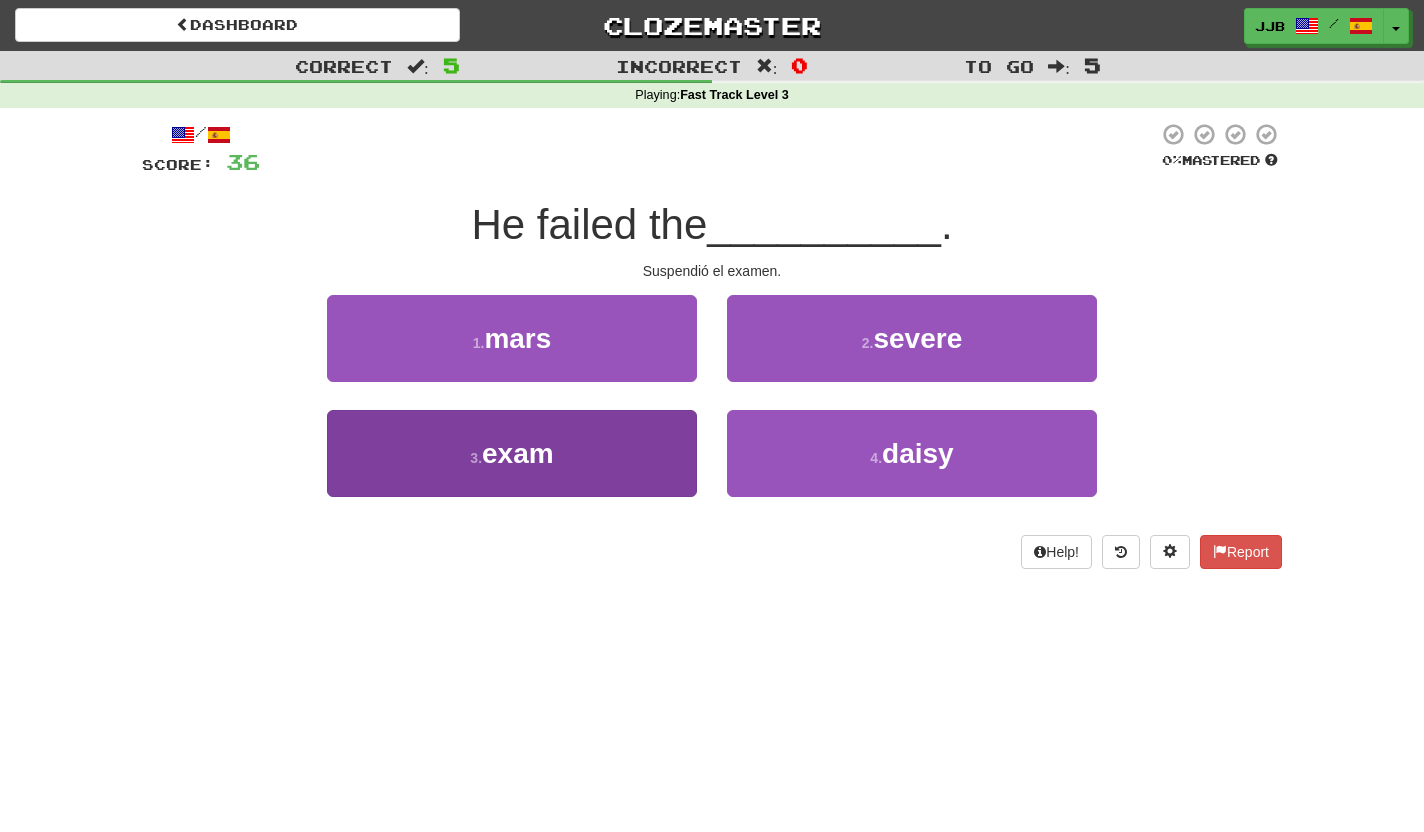 click on "3 .  exam" at bounding box center (512, 453) 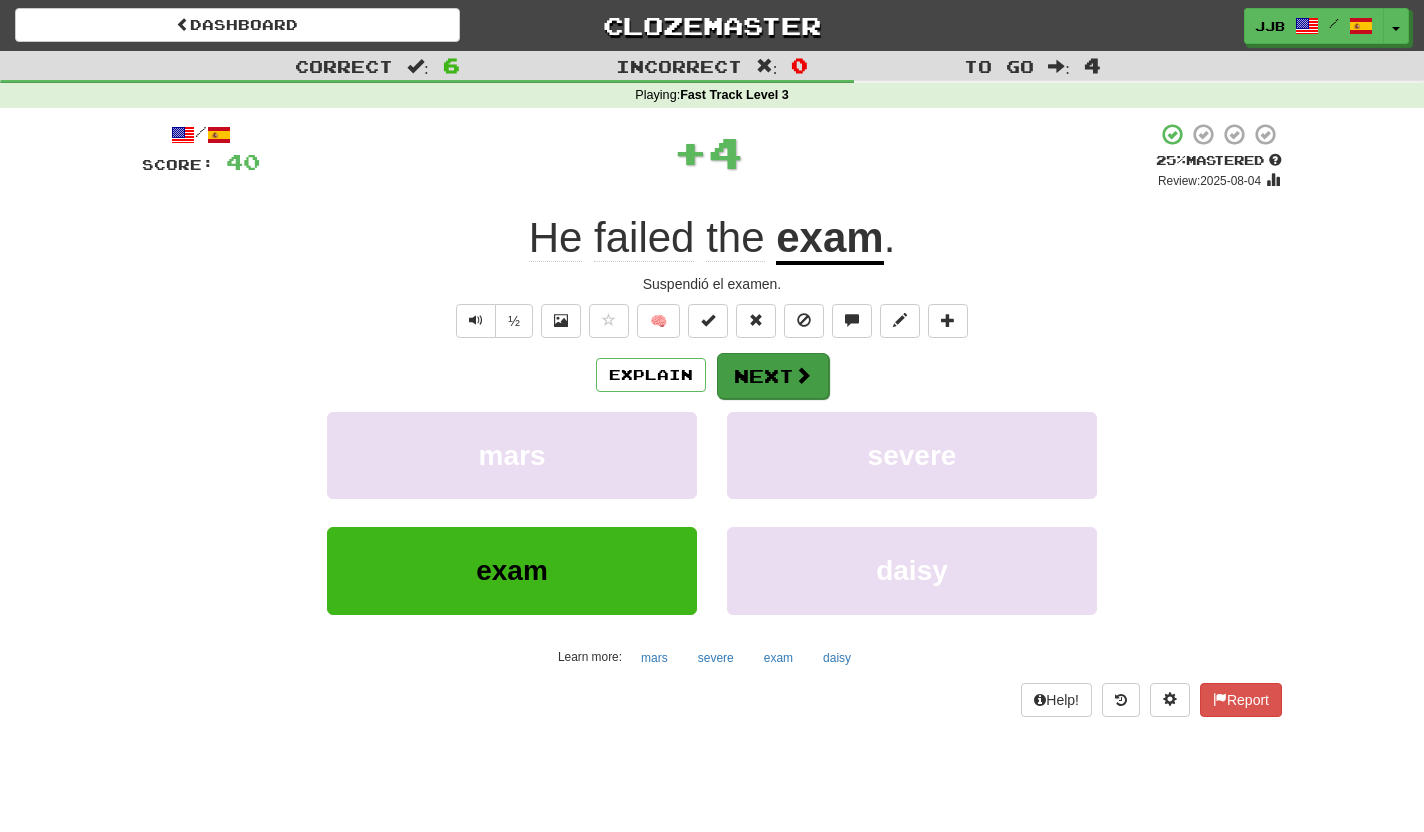 click at bounding box center [803, 375] 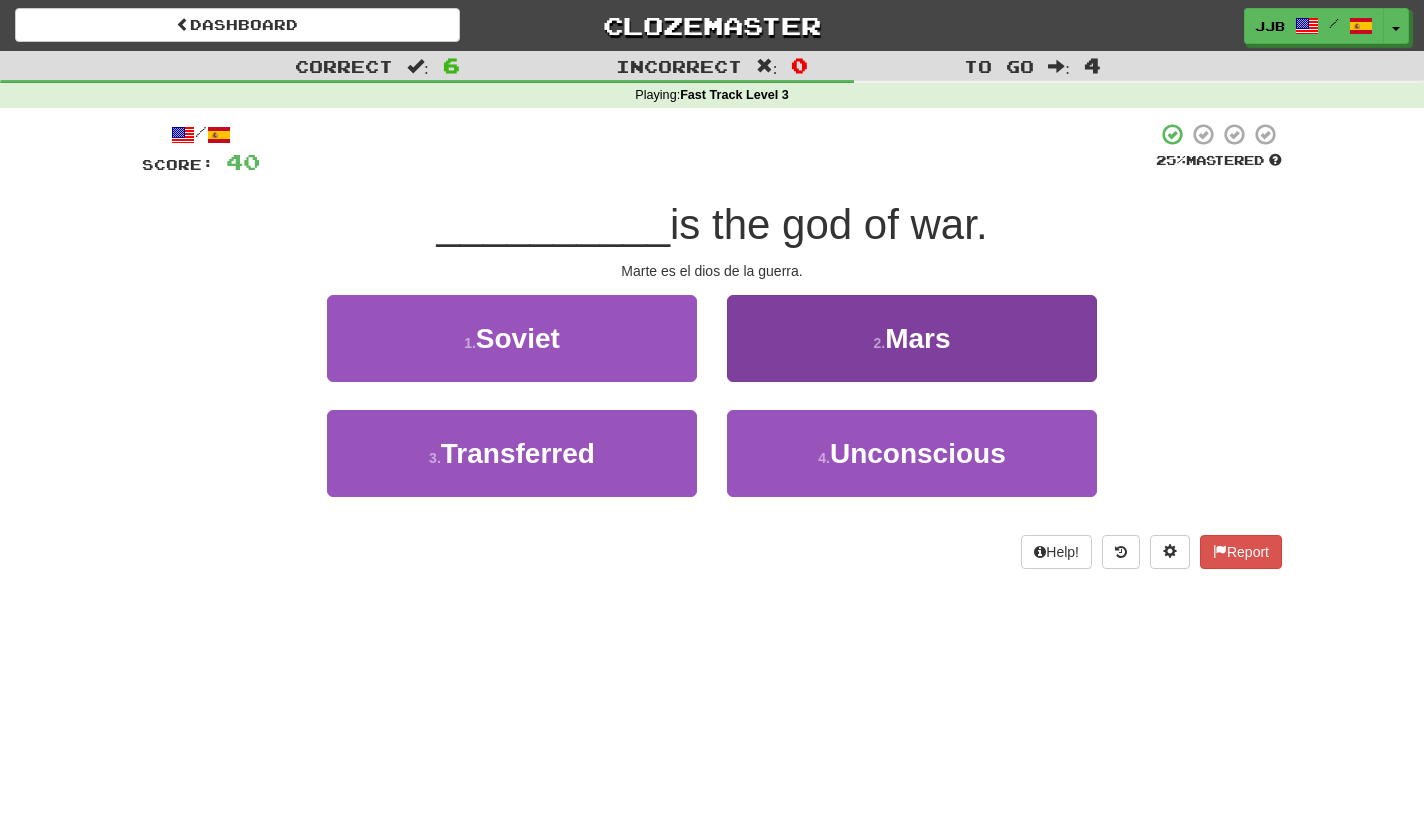 click on "2 .  Mars" at bounding box center (912, 338) 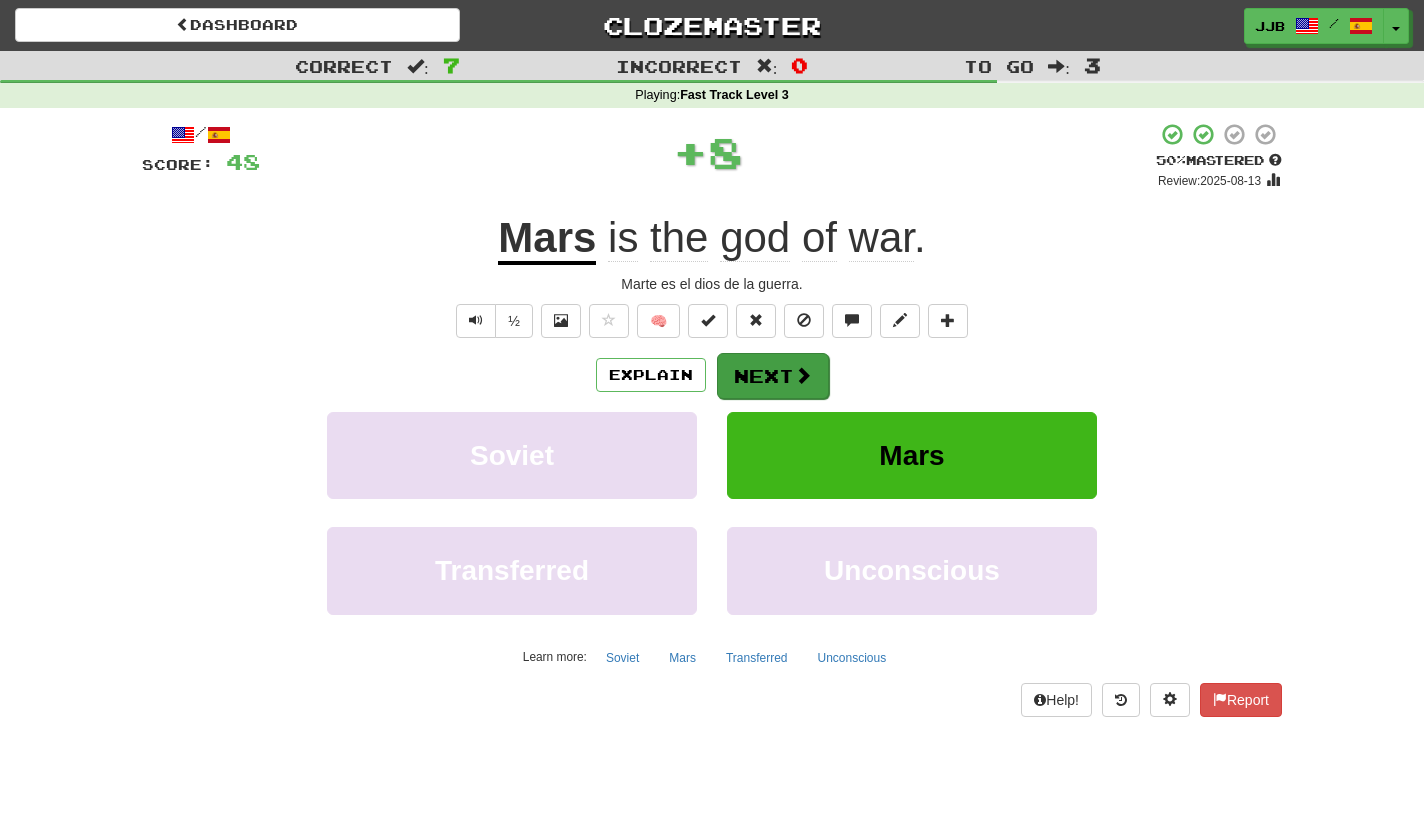 click on "Next" at bounding box center (773, 376) 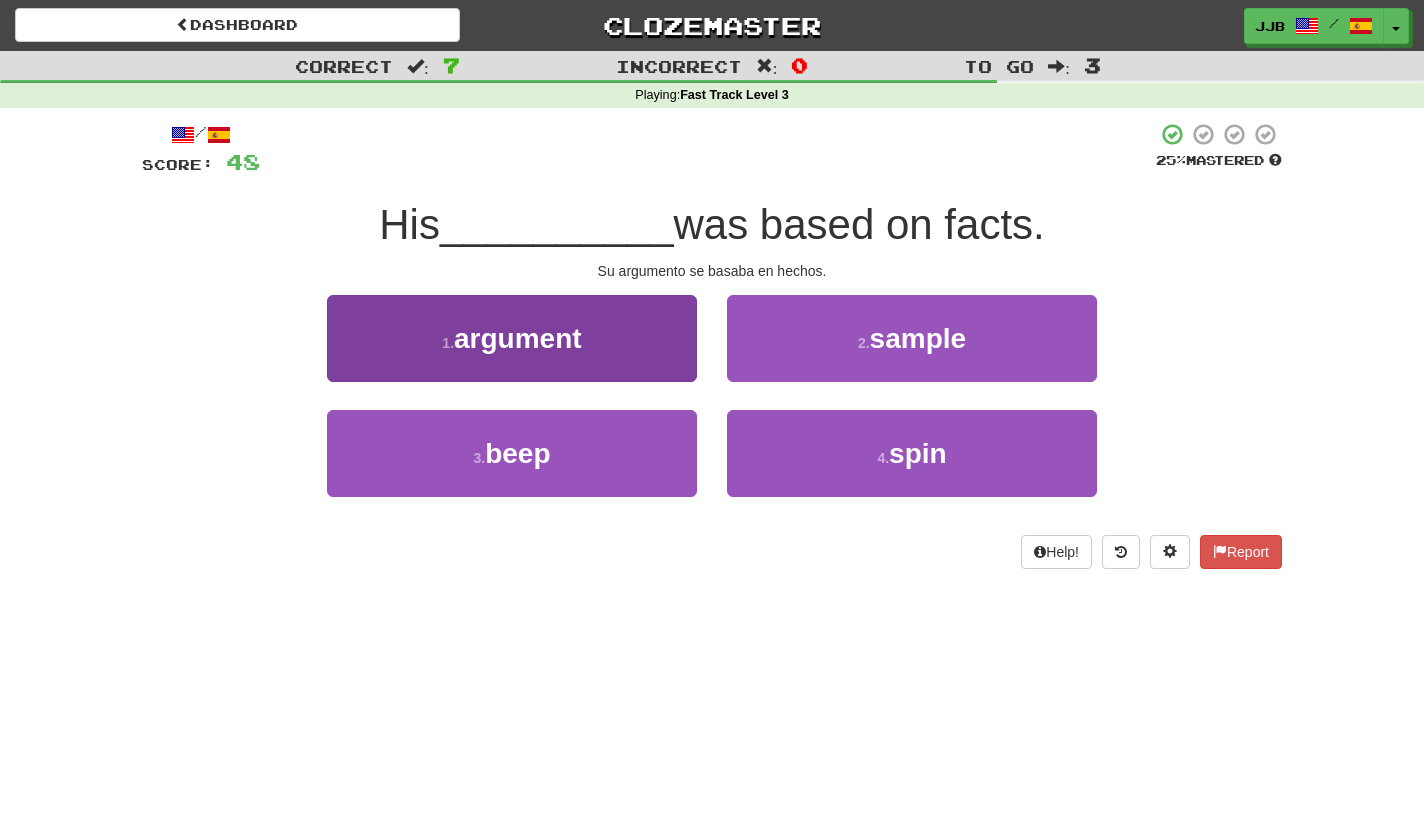 click on "1 .  argument" at bounding box center (512, 338) 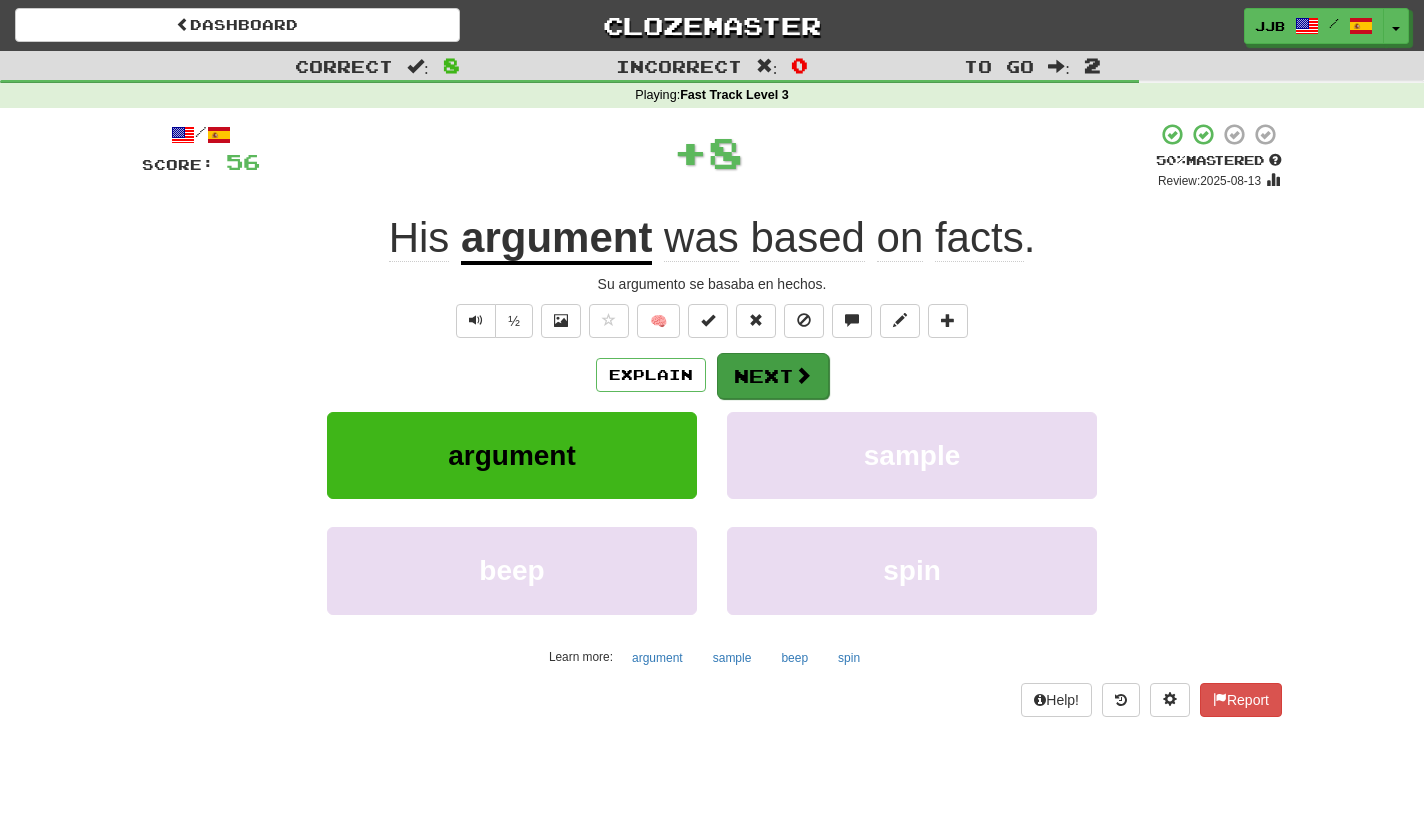 click on "Next" at bounding box center [773, 376] 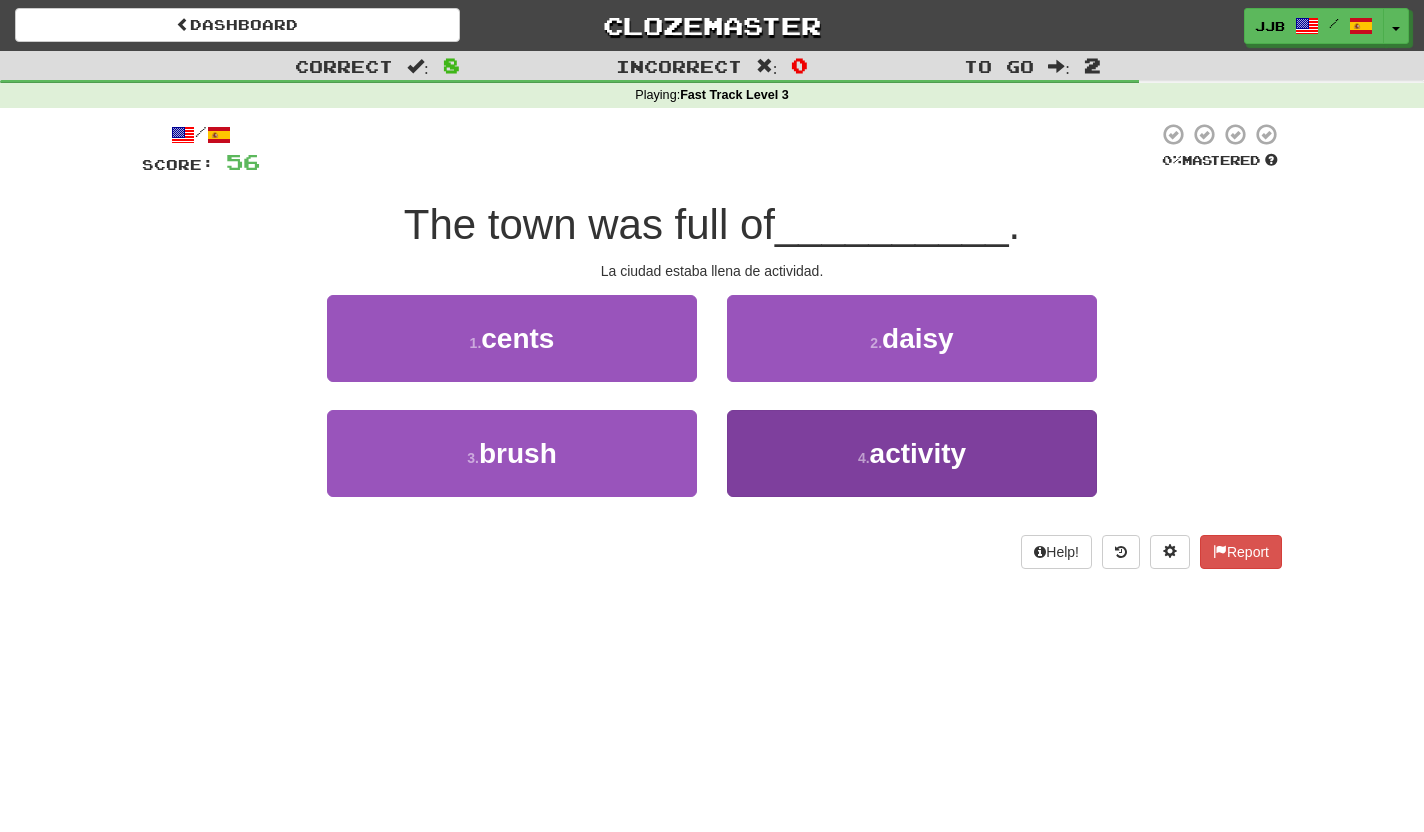 click on "4 ." at bounding box center [864, 458] 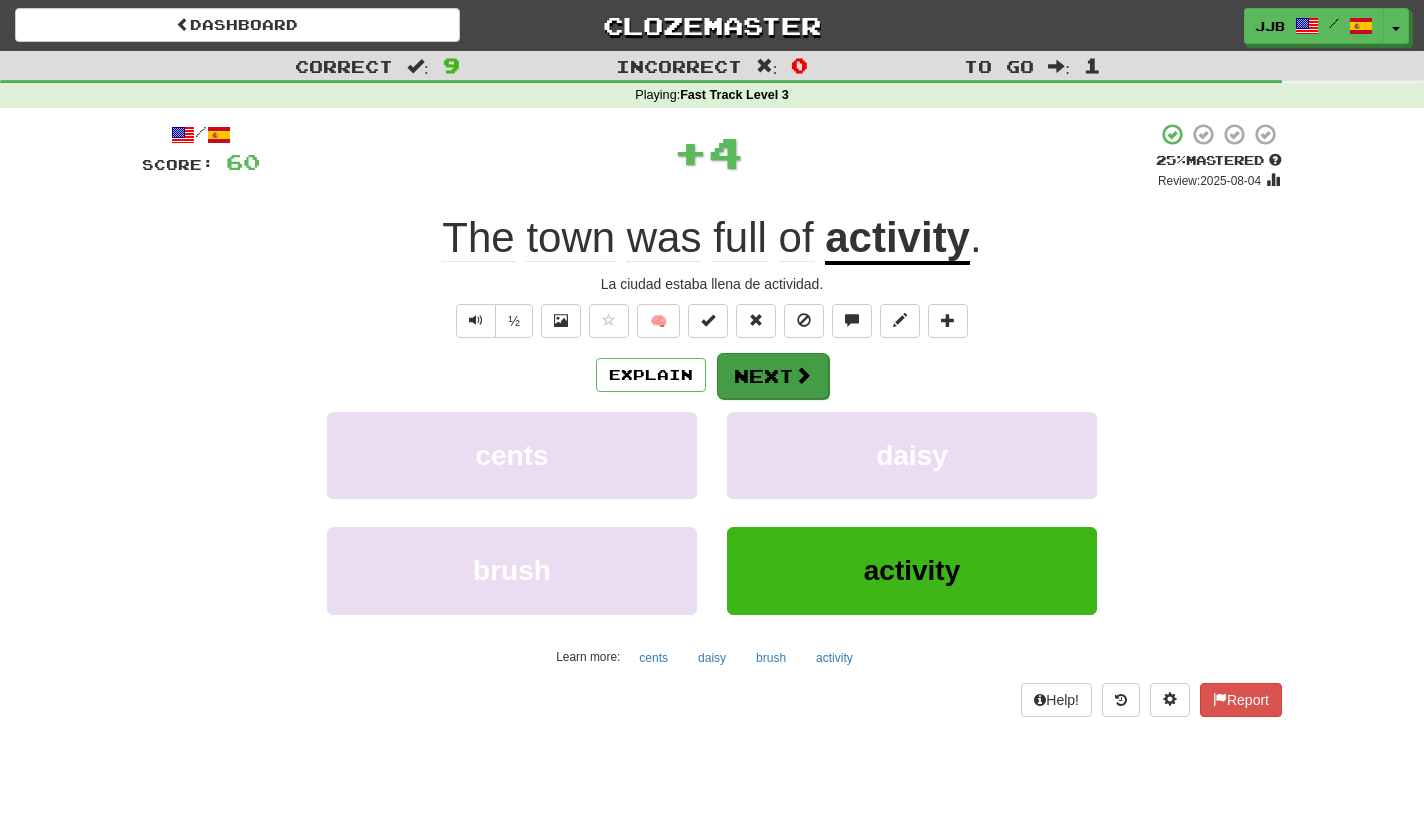 click at bounding box center [803, 375] 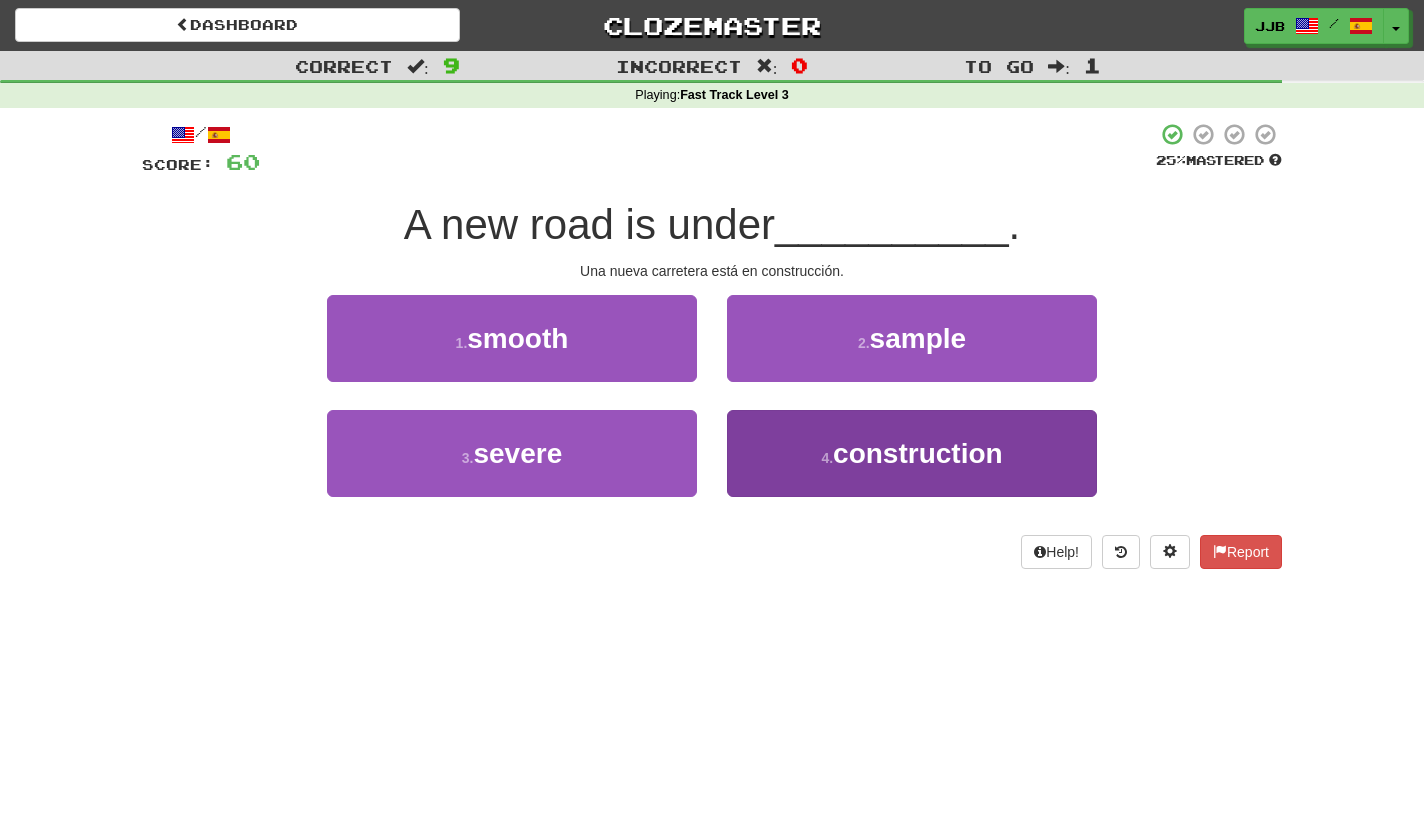 click on "4 .  construction" at bounding box center (912, 453) 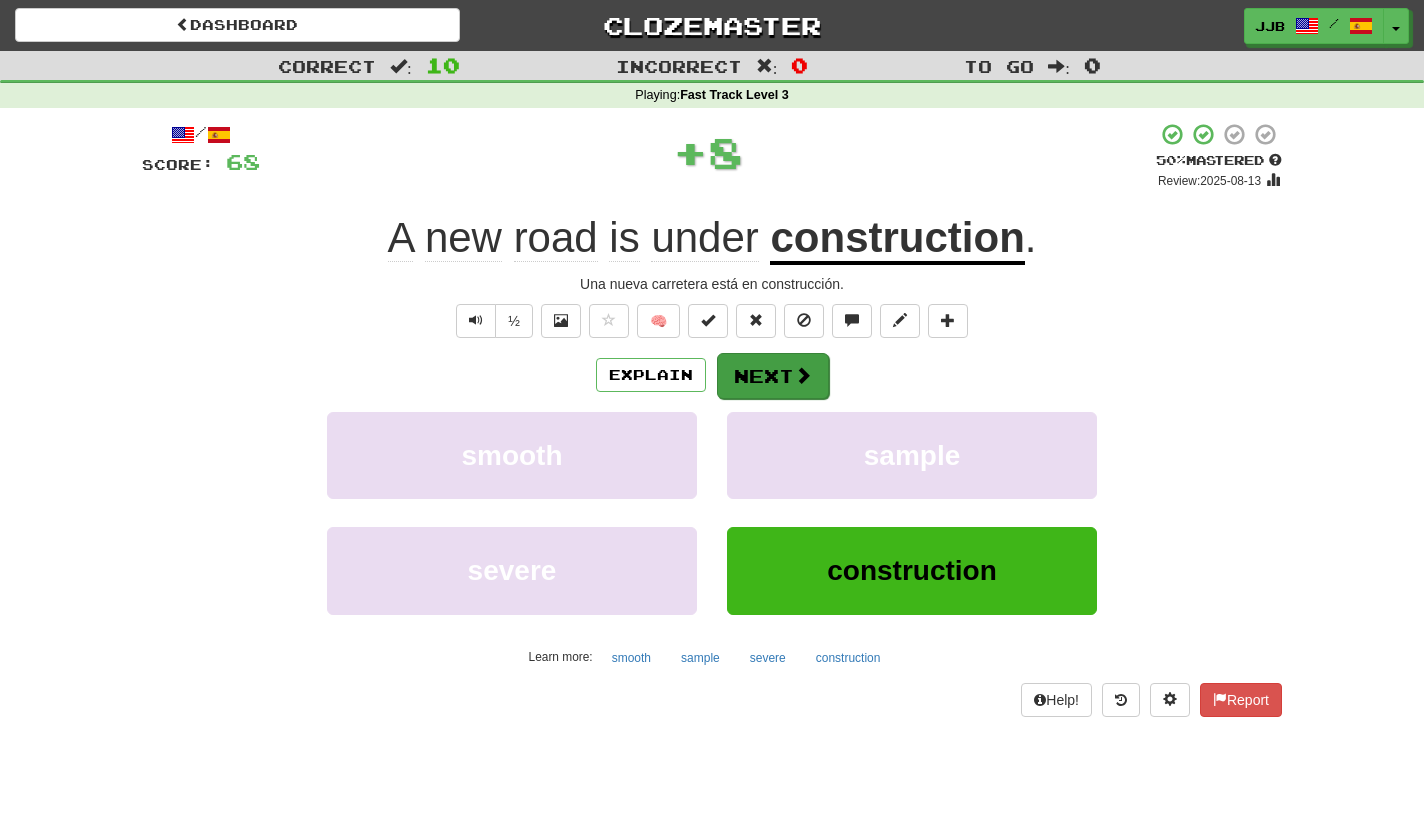 click on "Next" at bounding box center (773, 376) 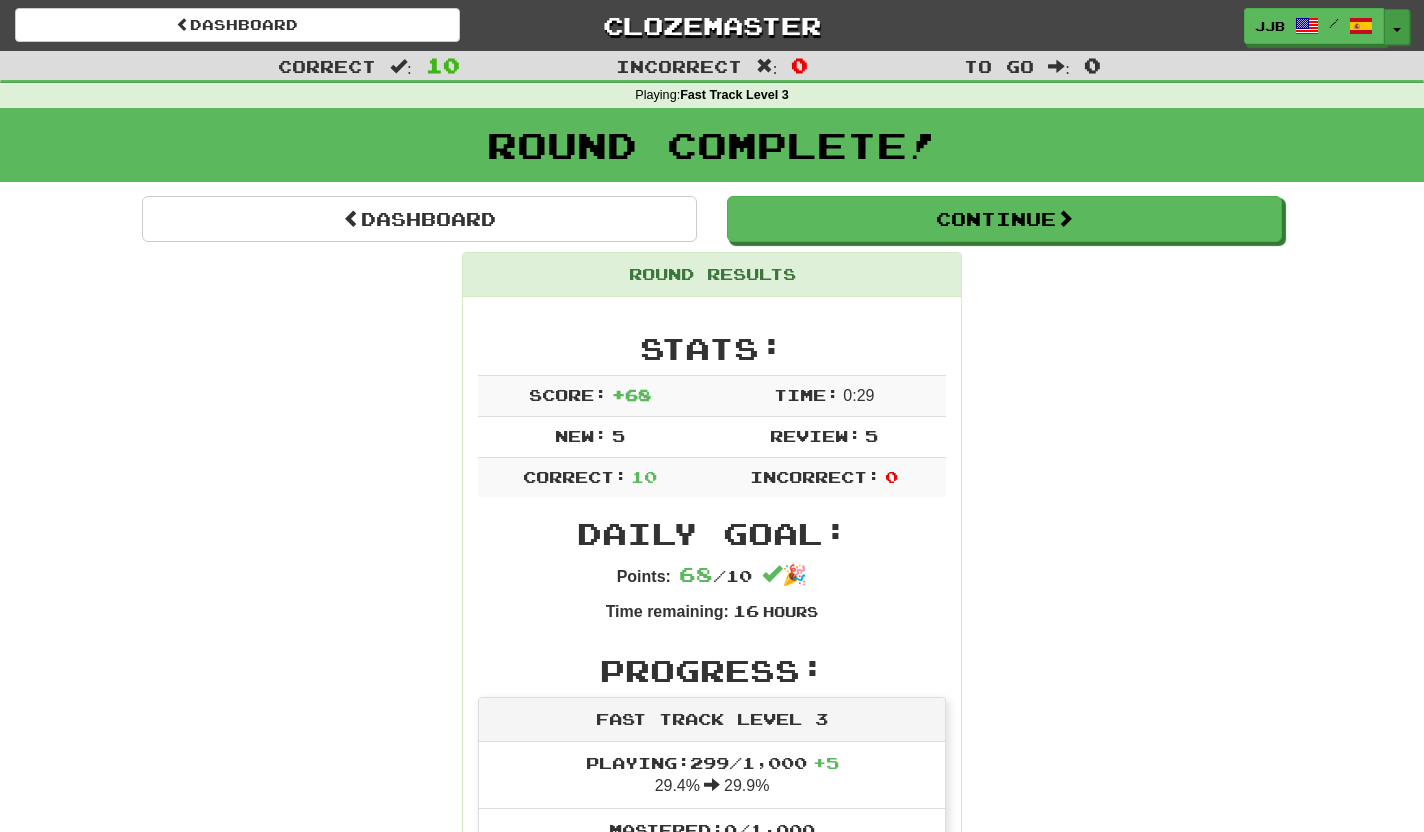 click at bounding box center (1397, 30) 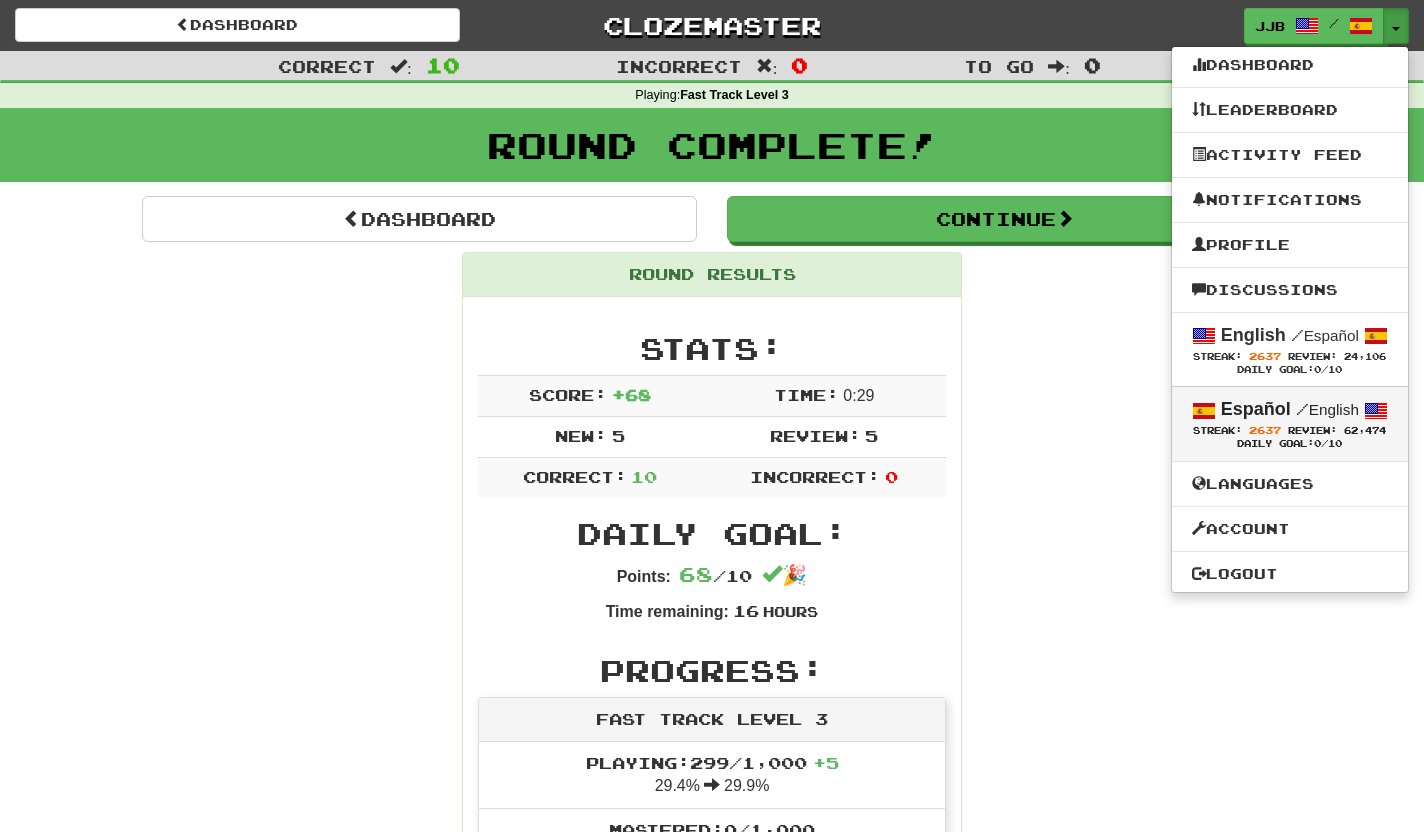 click on "Review:" at bounding box center (1312, 430) 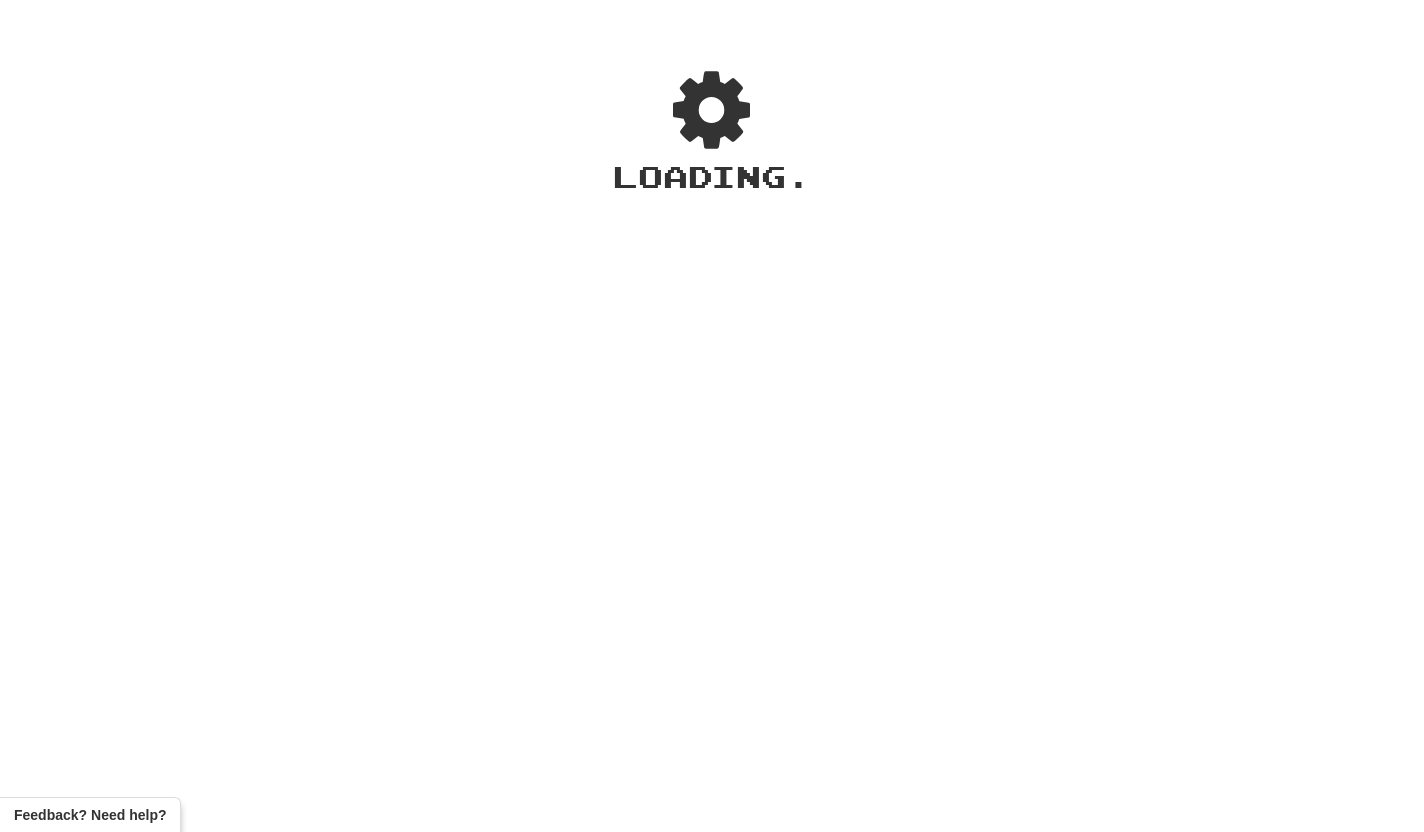 scroll, scrollTop: 0, scrollLeft: 0, axis: both 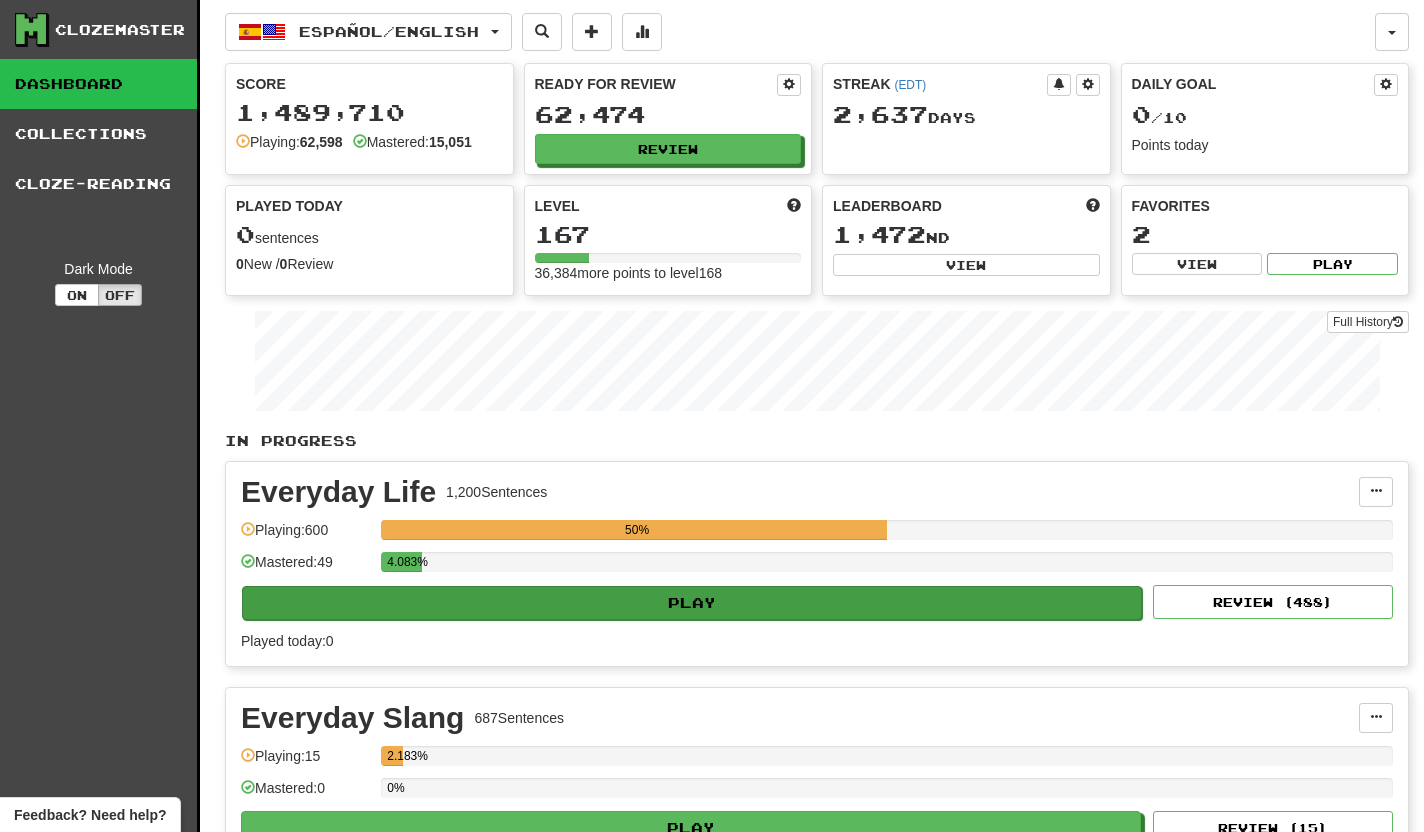 click on "Play" at bounding box center (692, 603) 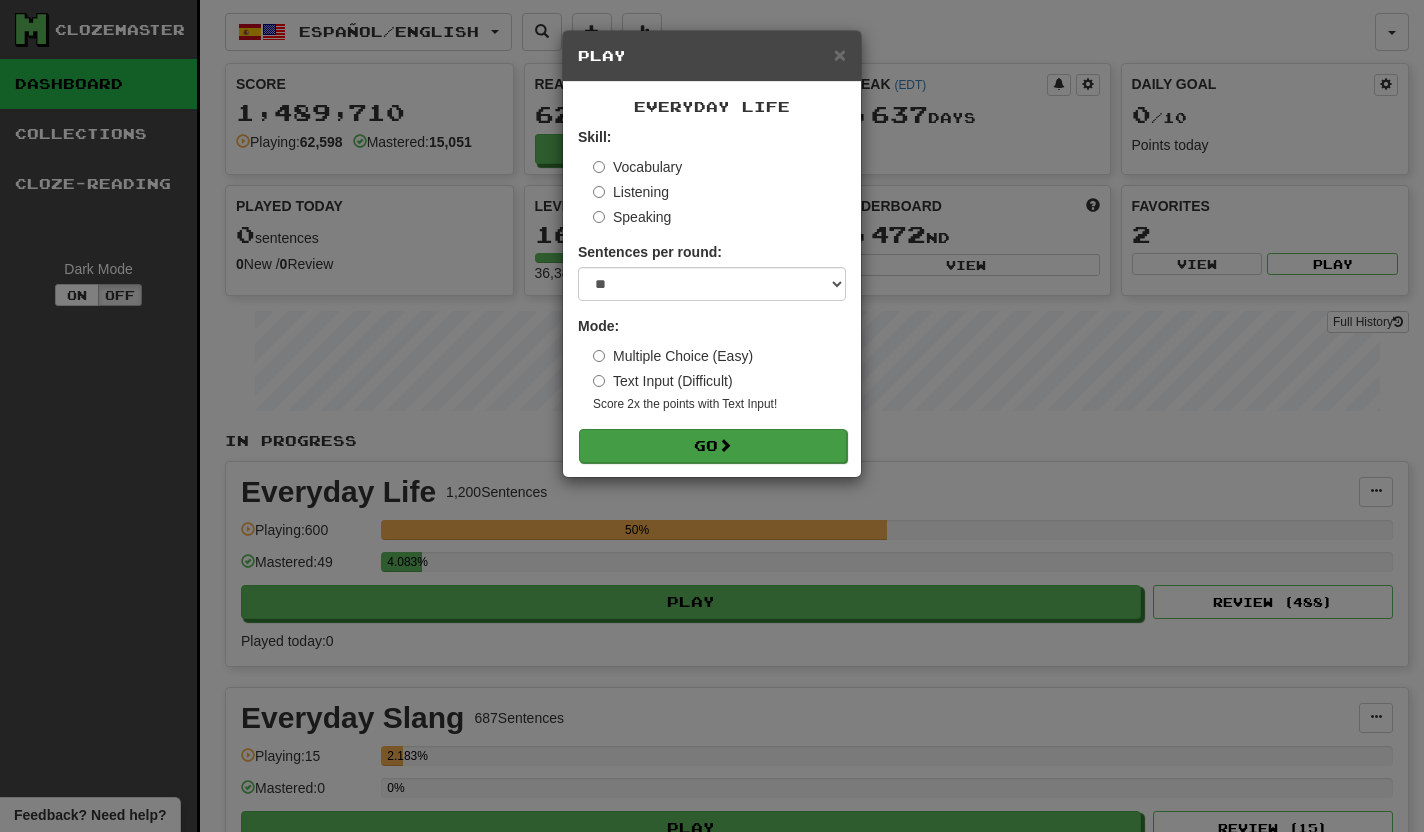 click on "Go" at bounding box center [713, 446] 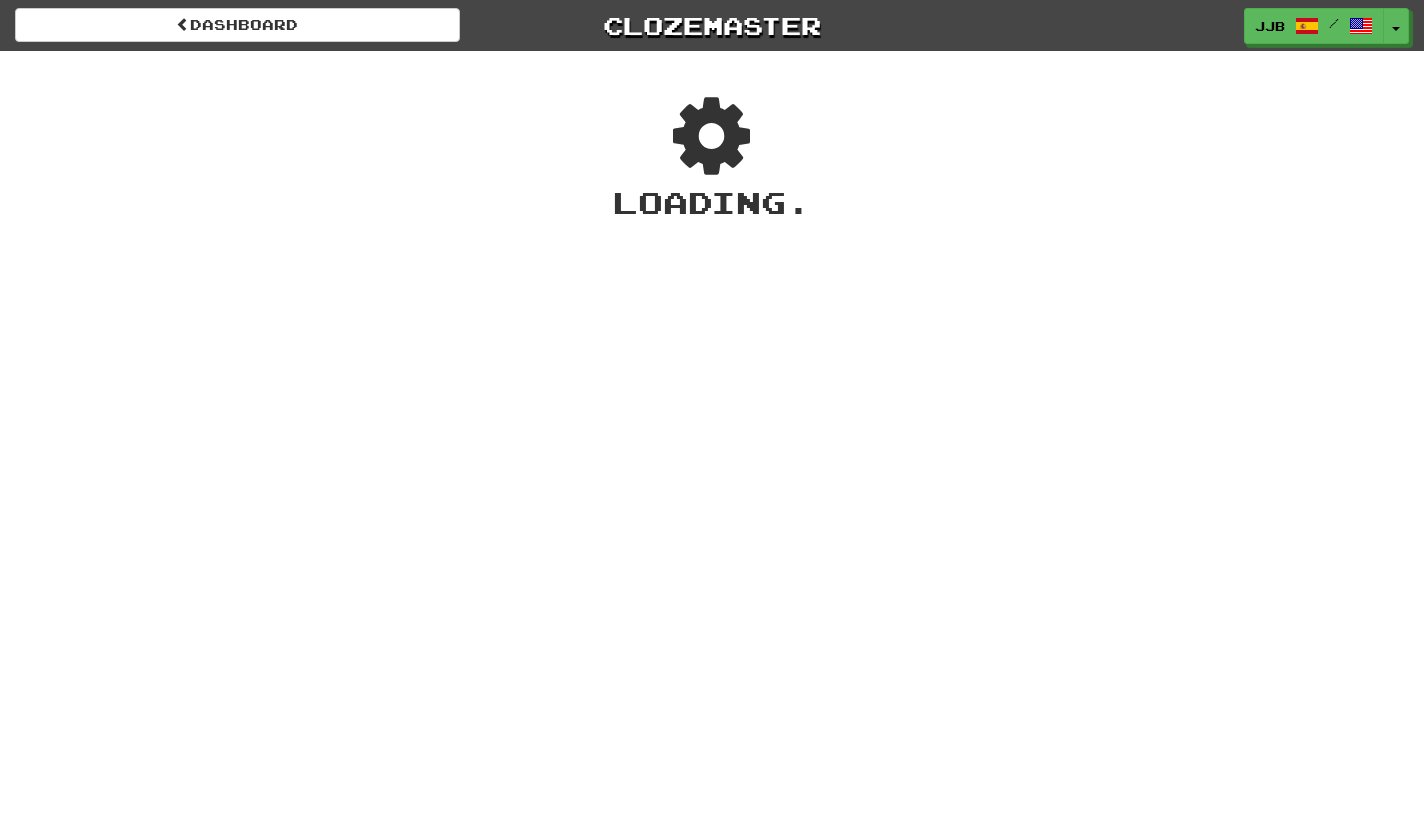 scroll, scrollTop: 0, scrollLeft: 0, axis: both 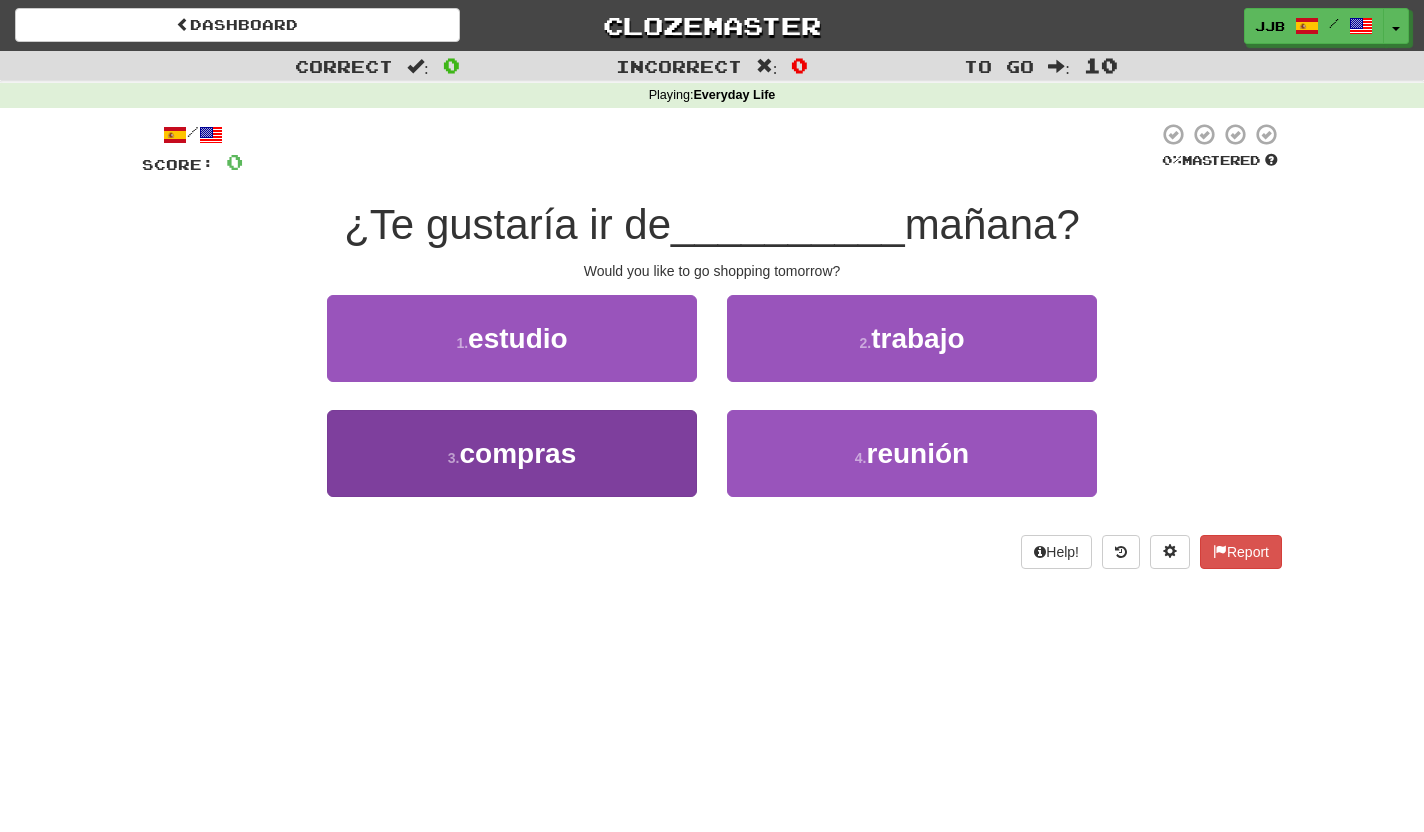 click on "compras" at bounding box center [517, 453] 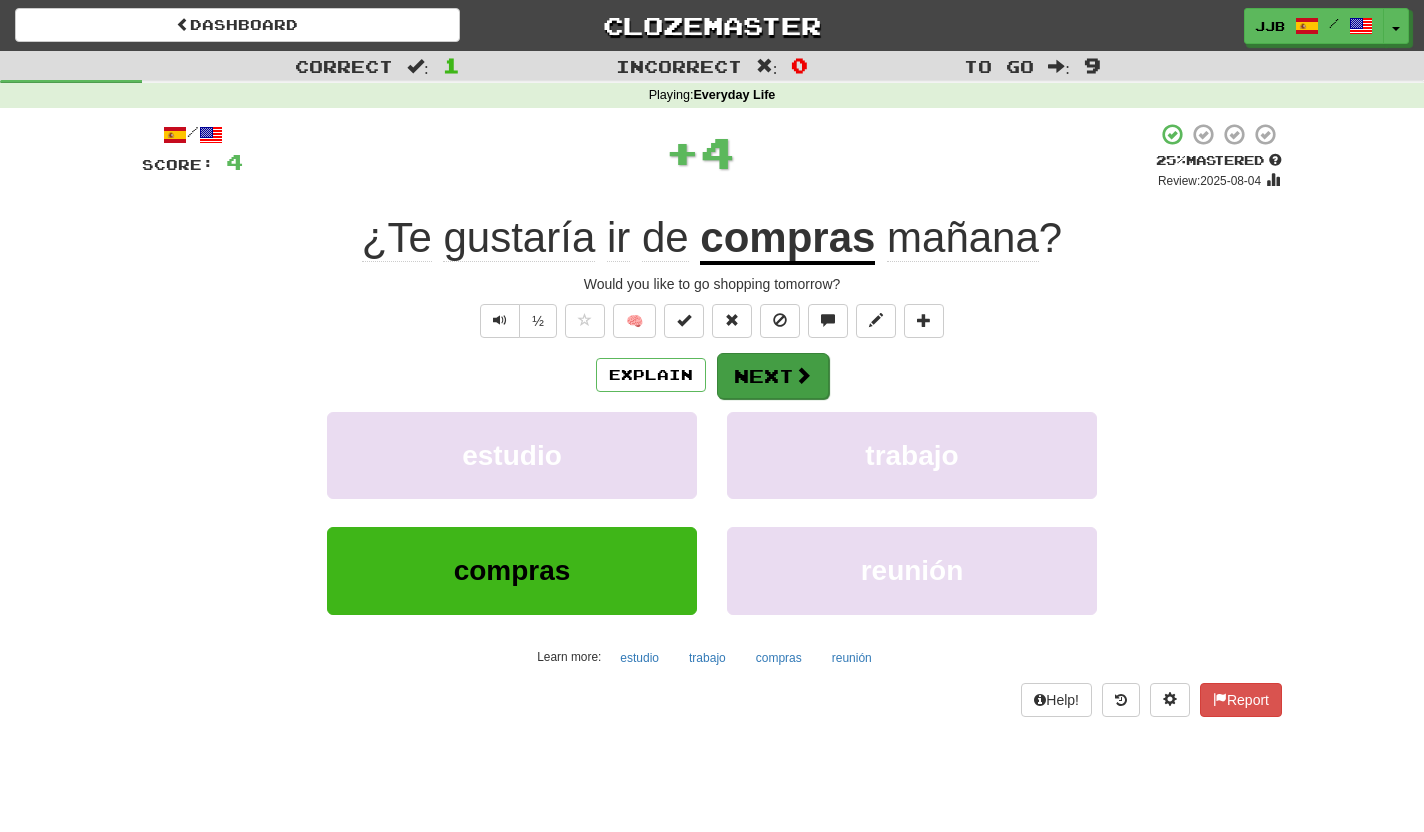 click on "Next" at bounding box center [773, 376] 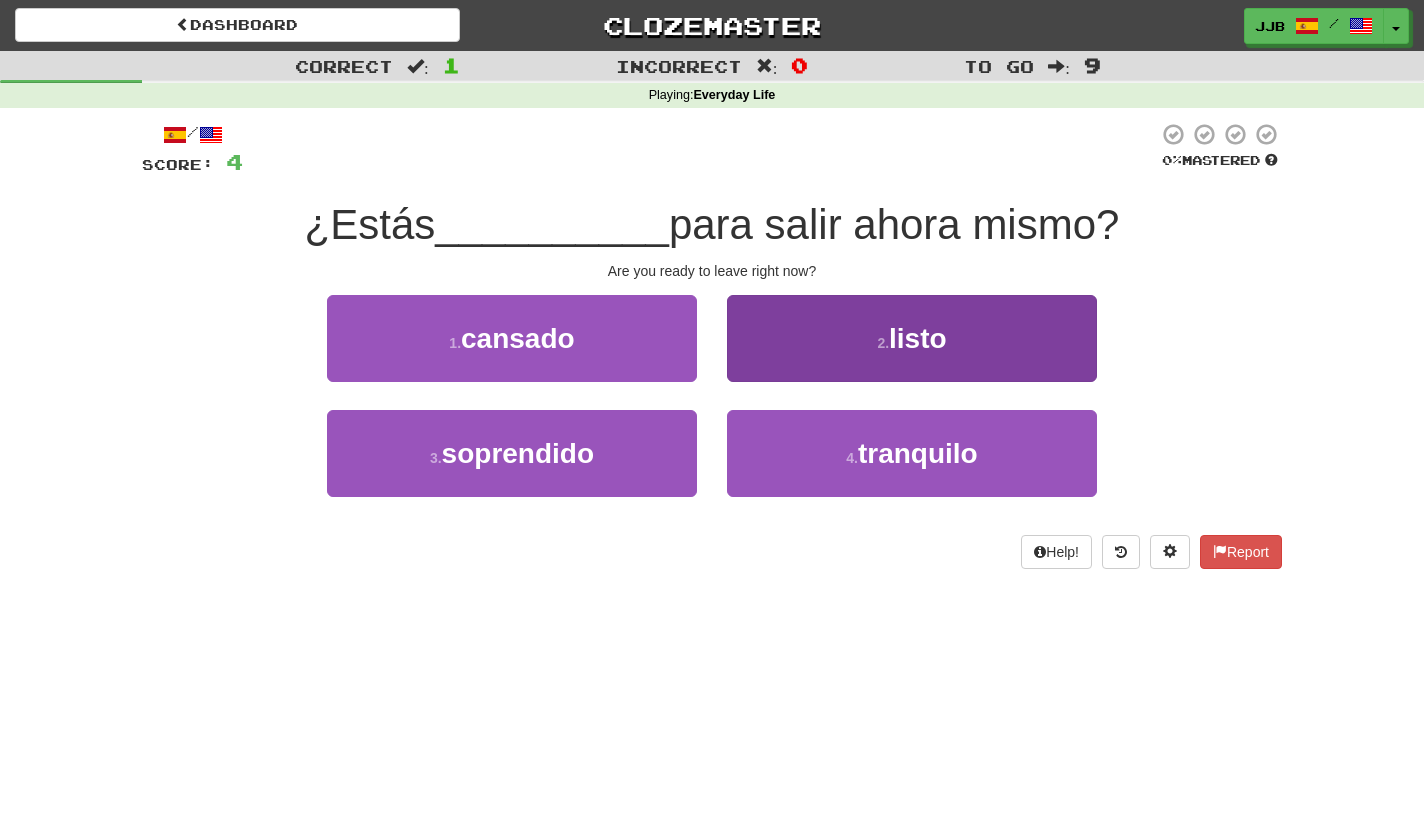 click on "2 .  listo" at bounding box center [912, 338] 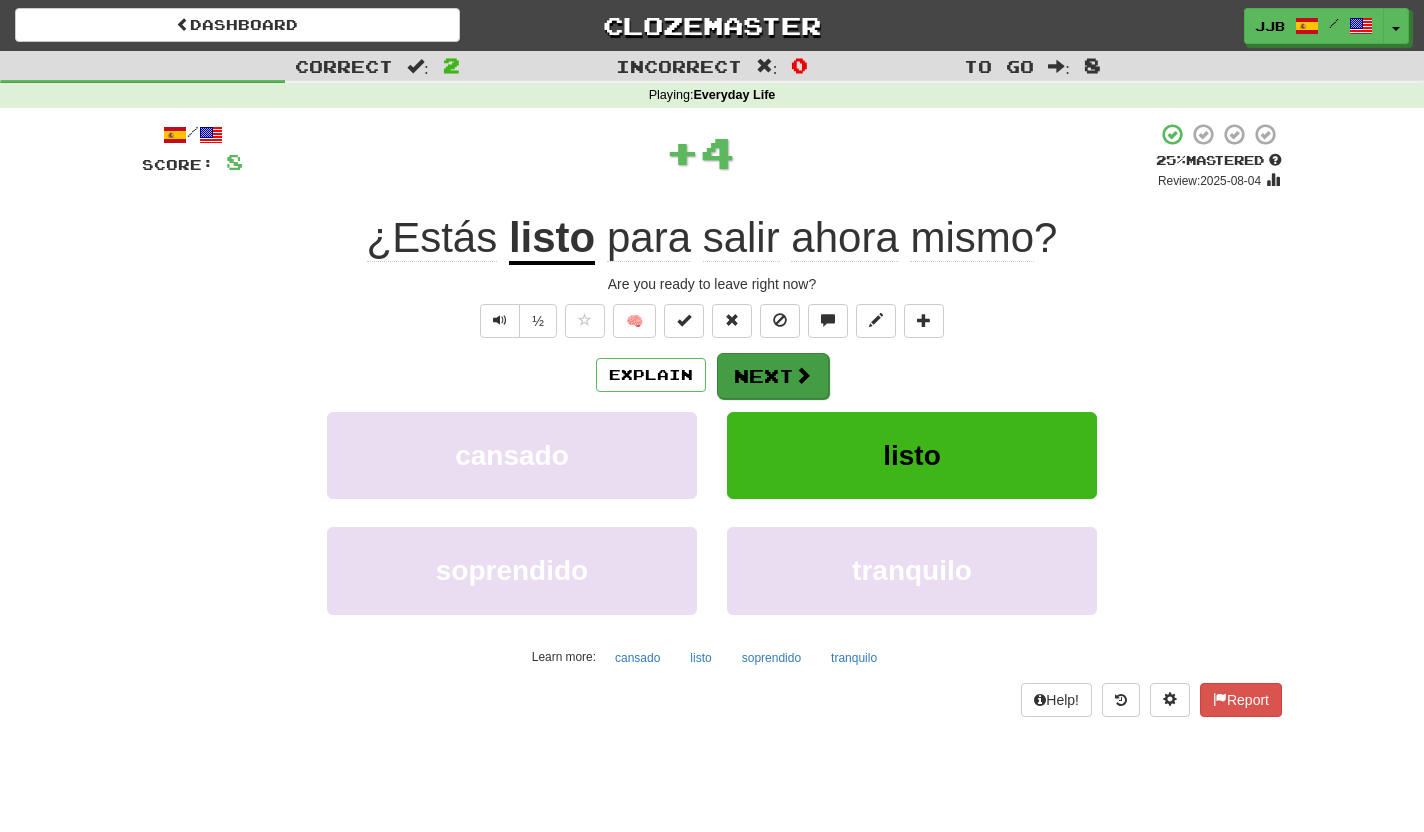click on "Next" at bounding box center (773, 376) 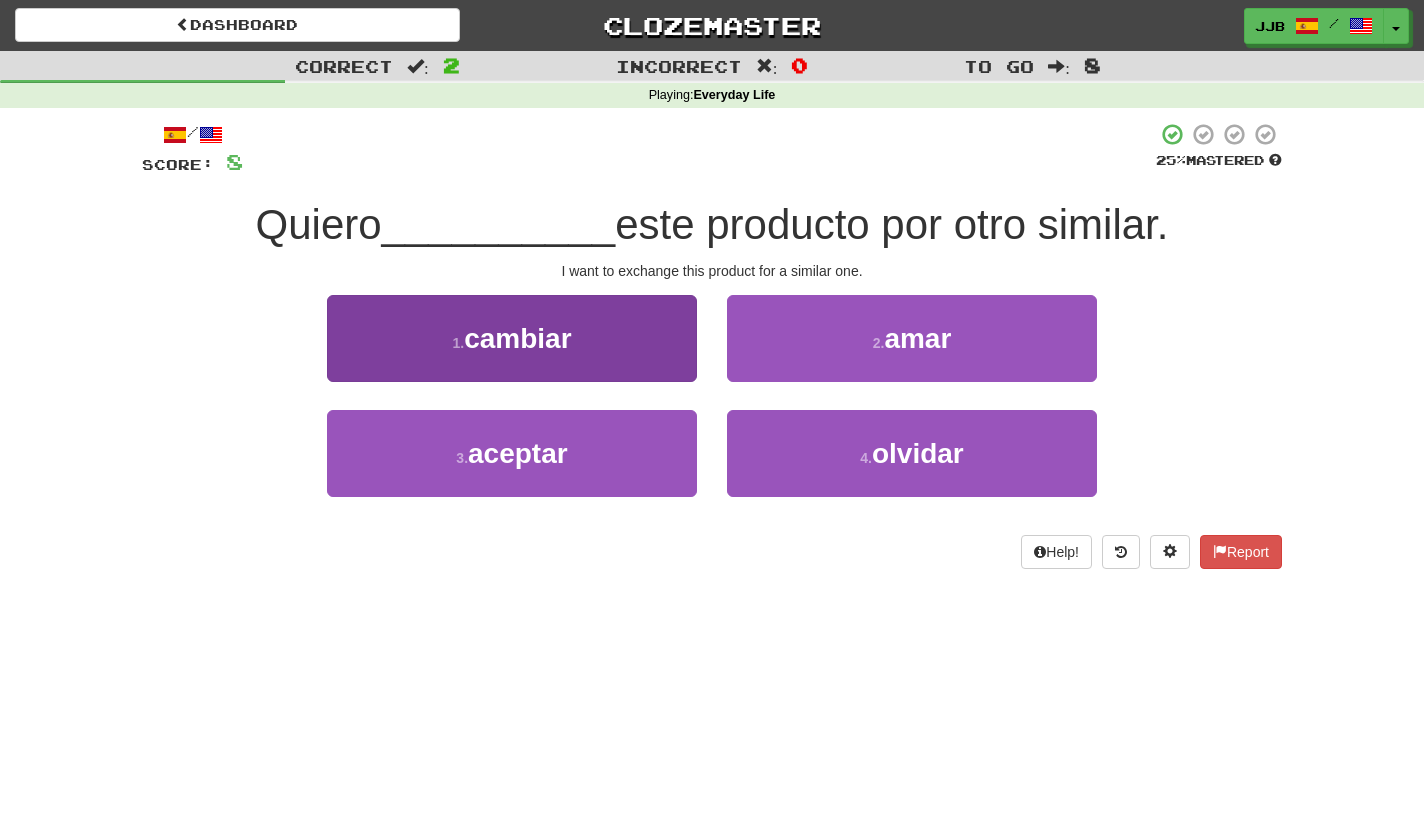 click on "1 .  cambiar" at bounding box center (512, 338) 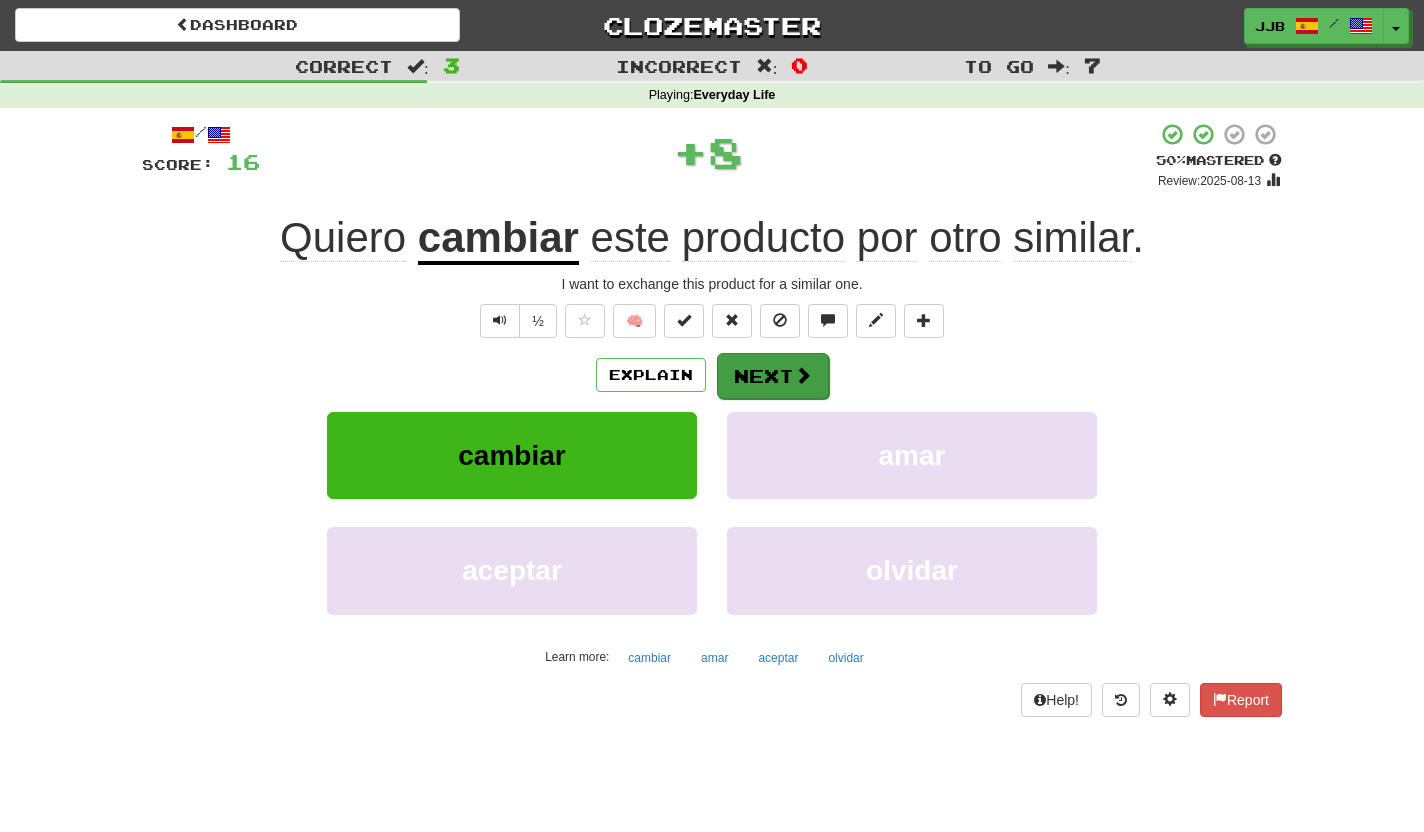 click on "Next" at bounding box center [773, 376] 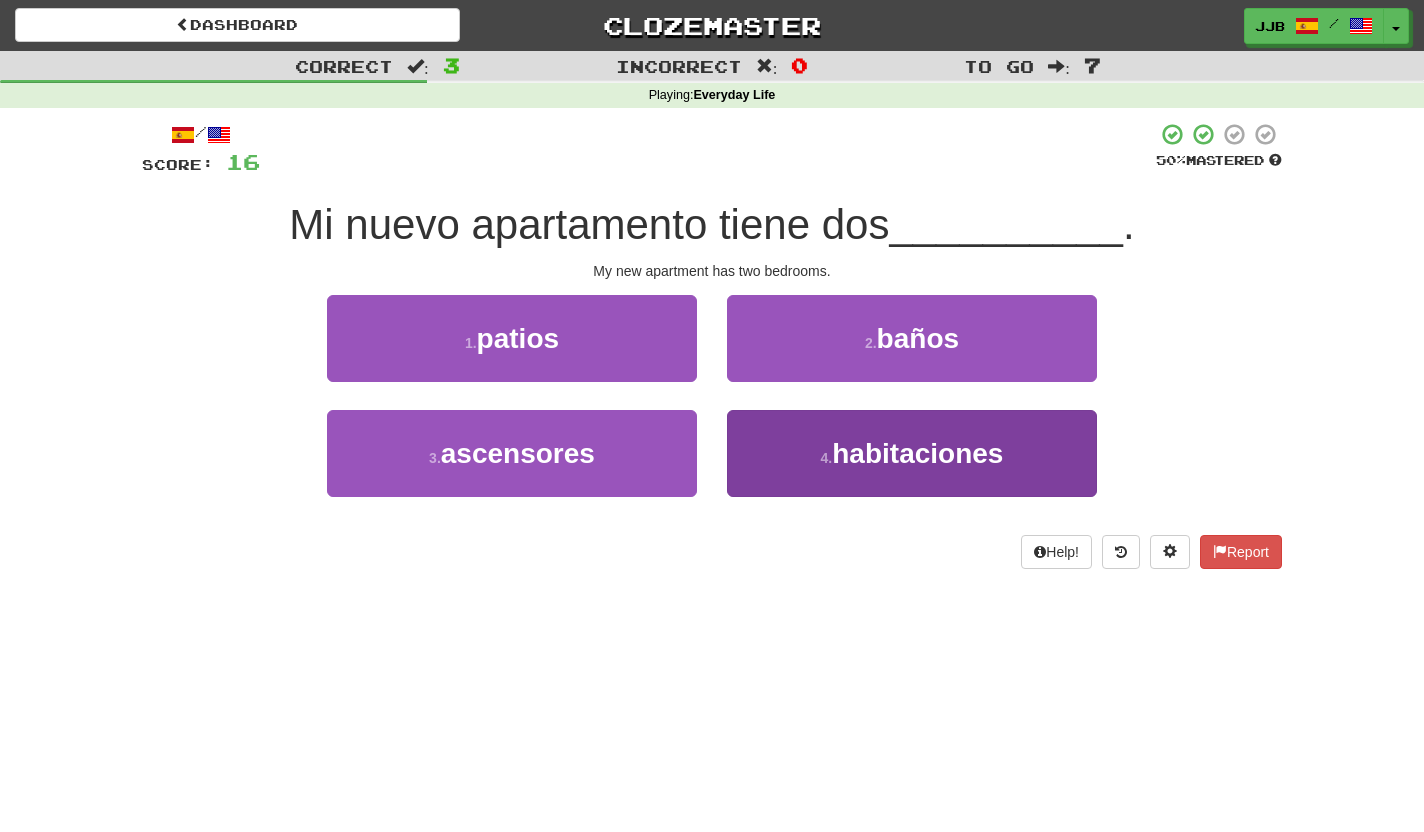 click on "4 .  habitaciones" at bounding box center [912, 453] 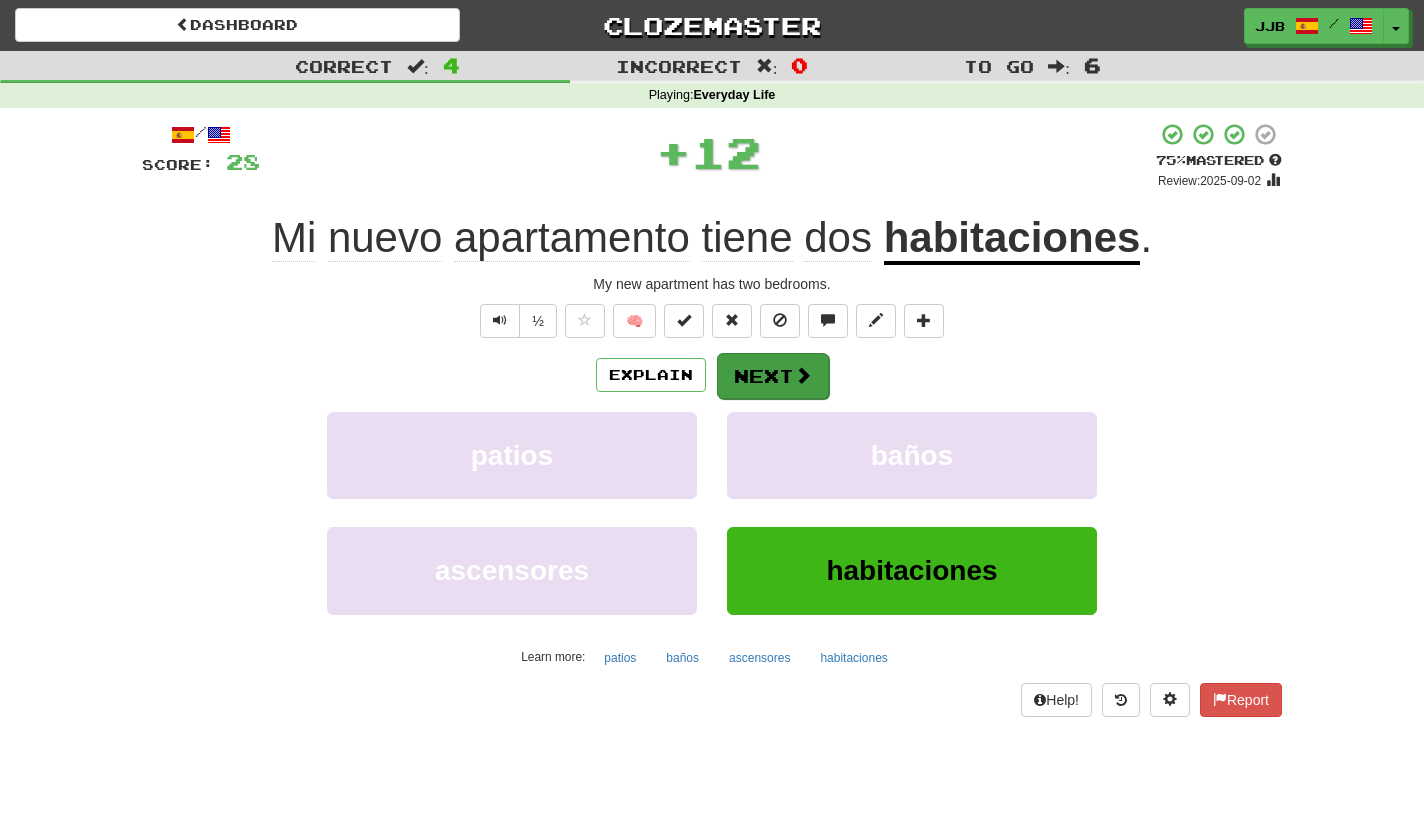 click at bounding box center [803, 375] 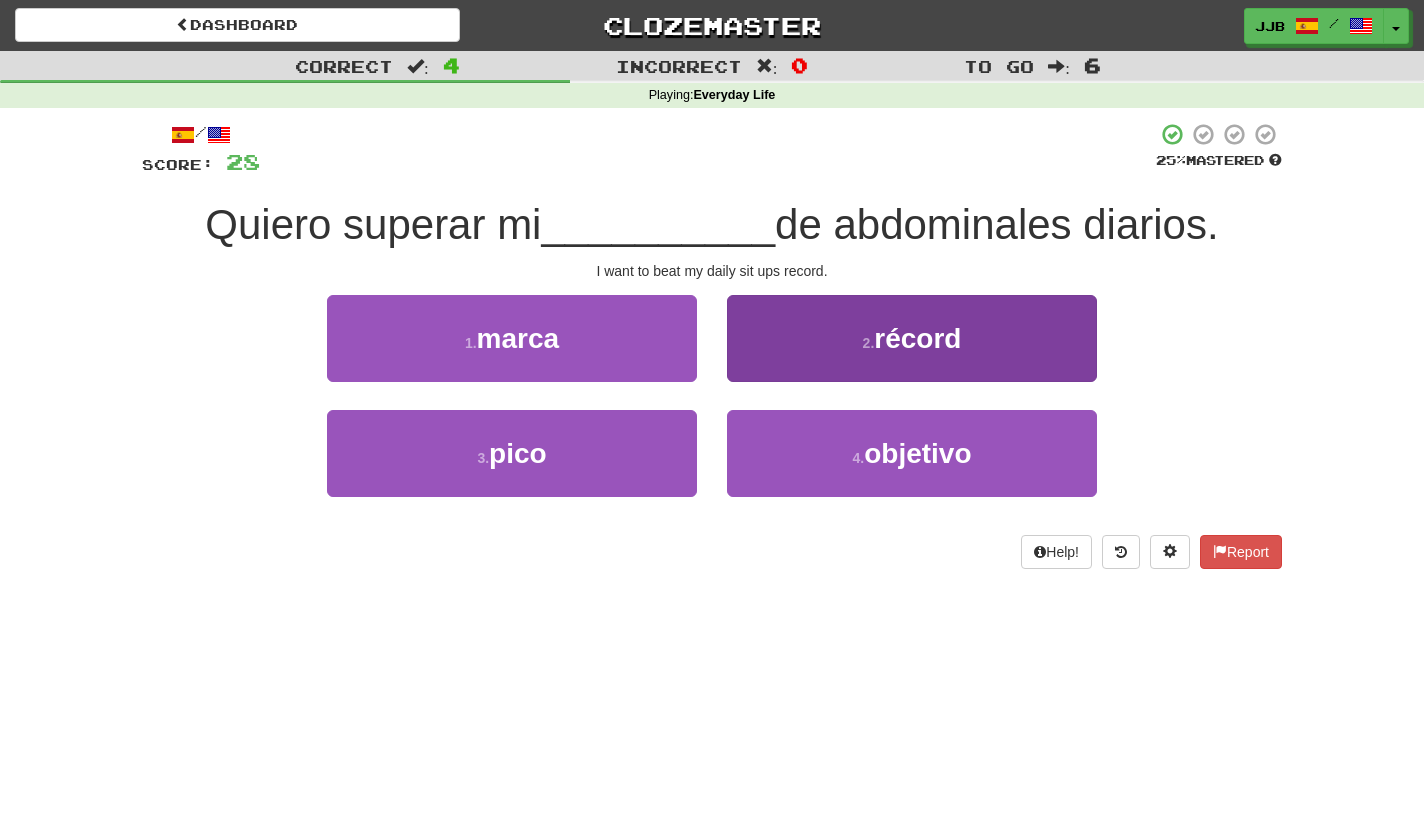 click on "récord" at bounding box center (917, 338) 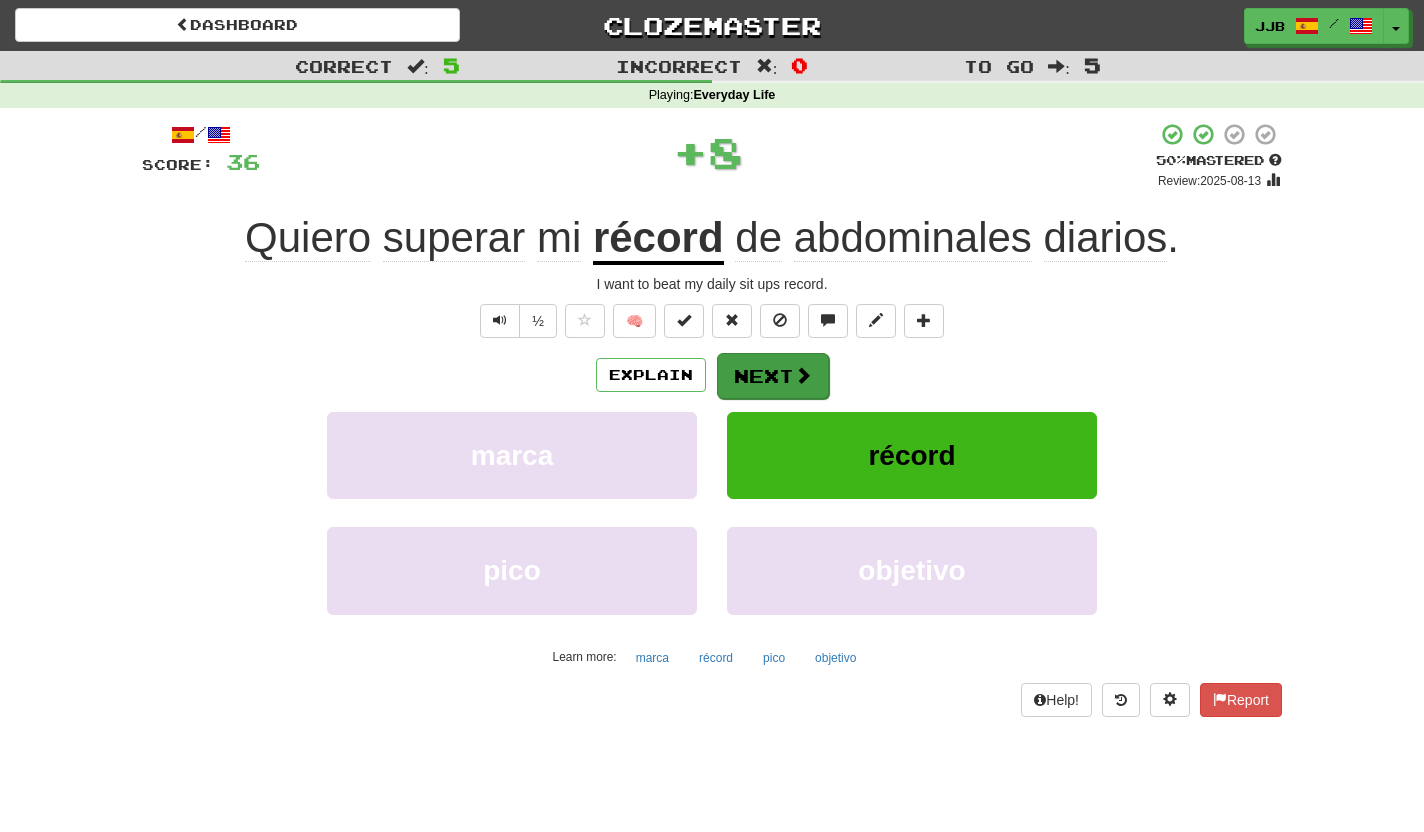 click on "Next" at bounding box center [773, 376] 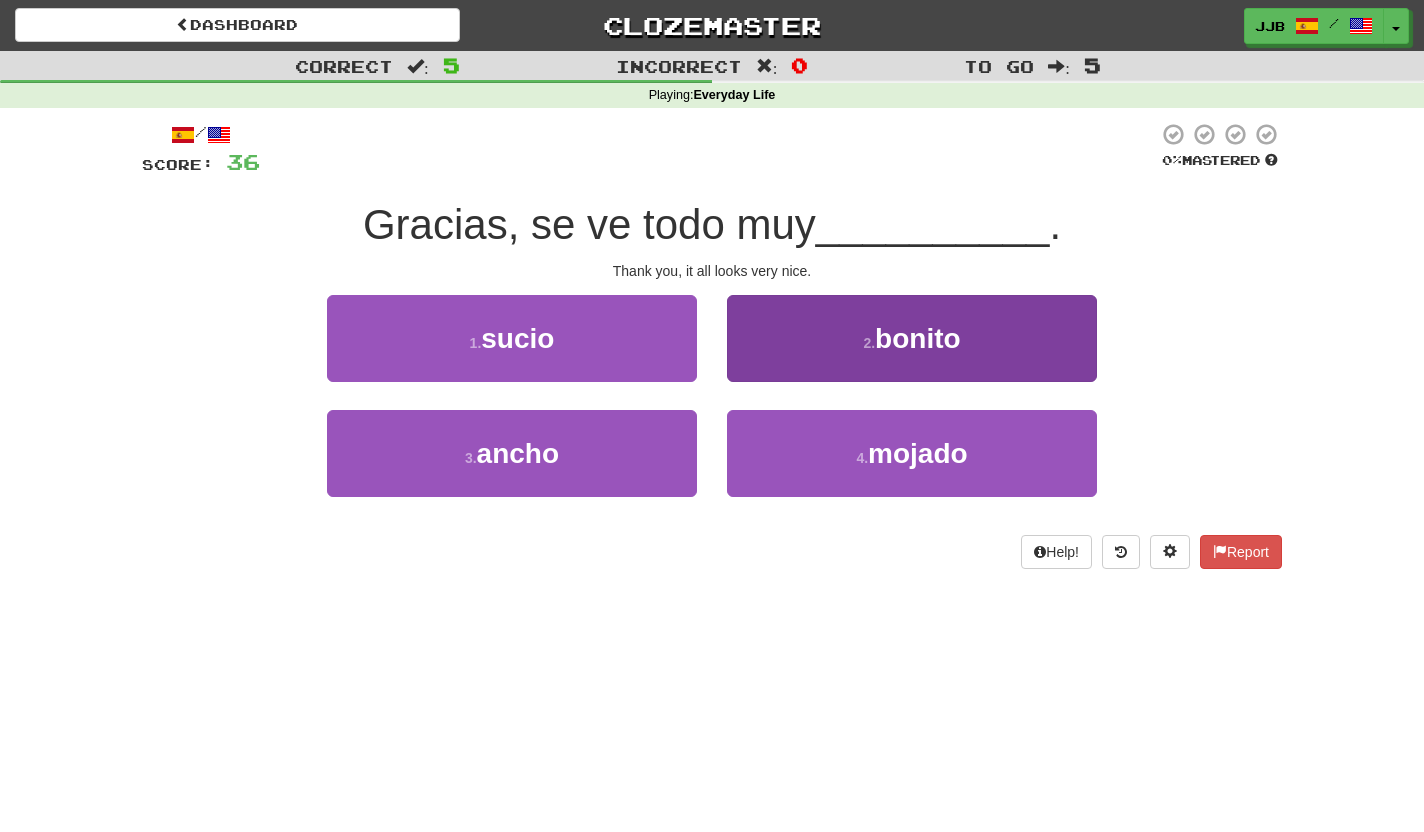 click on "2 .  bonito" at bounding box center [912, 338] 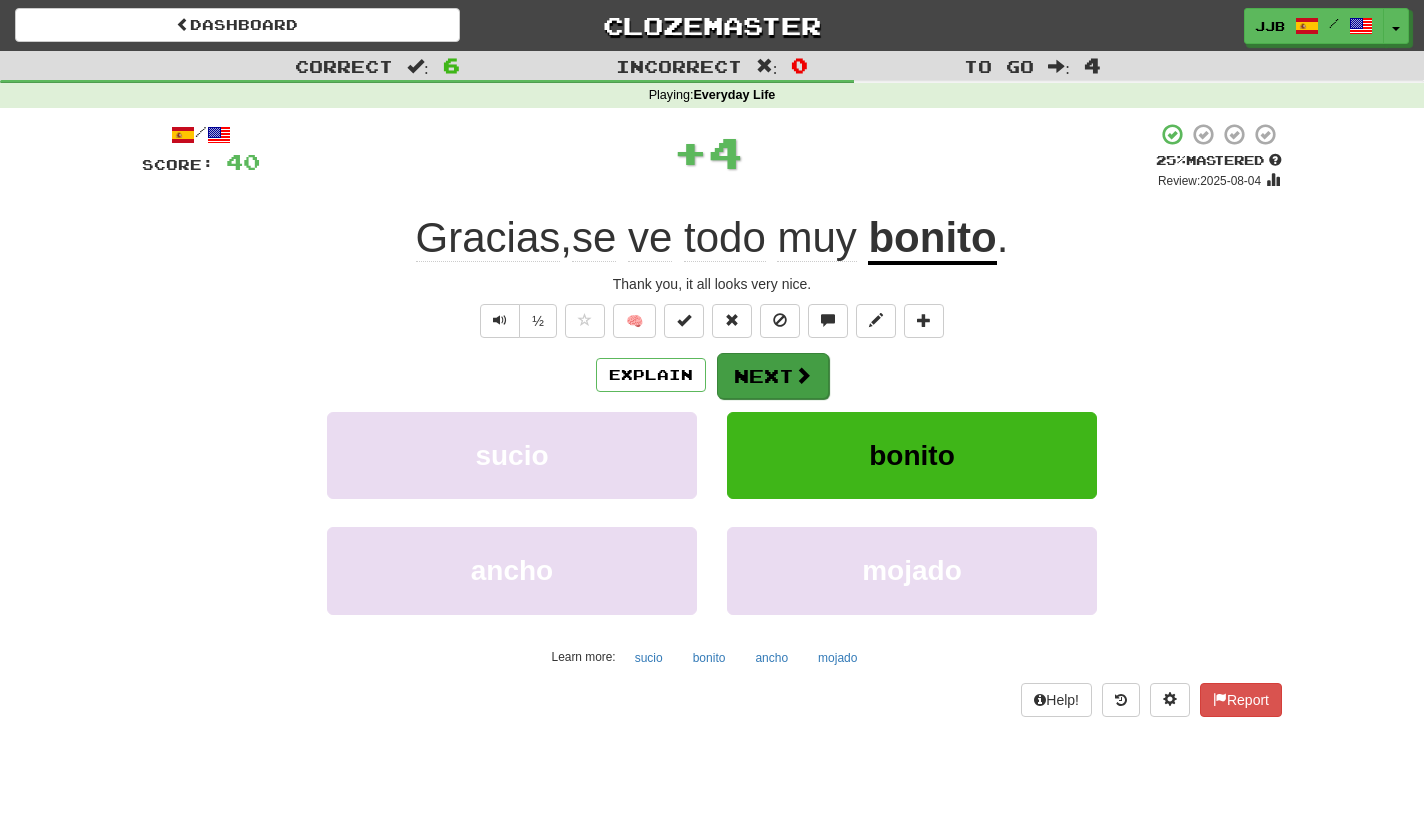 click on "Next" at bounding box center [773, 376] 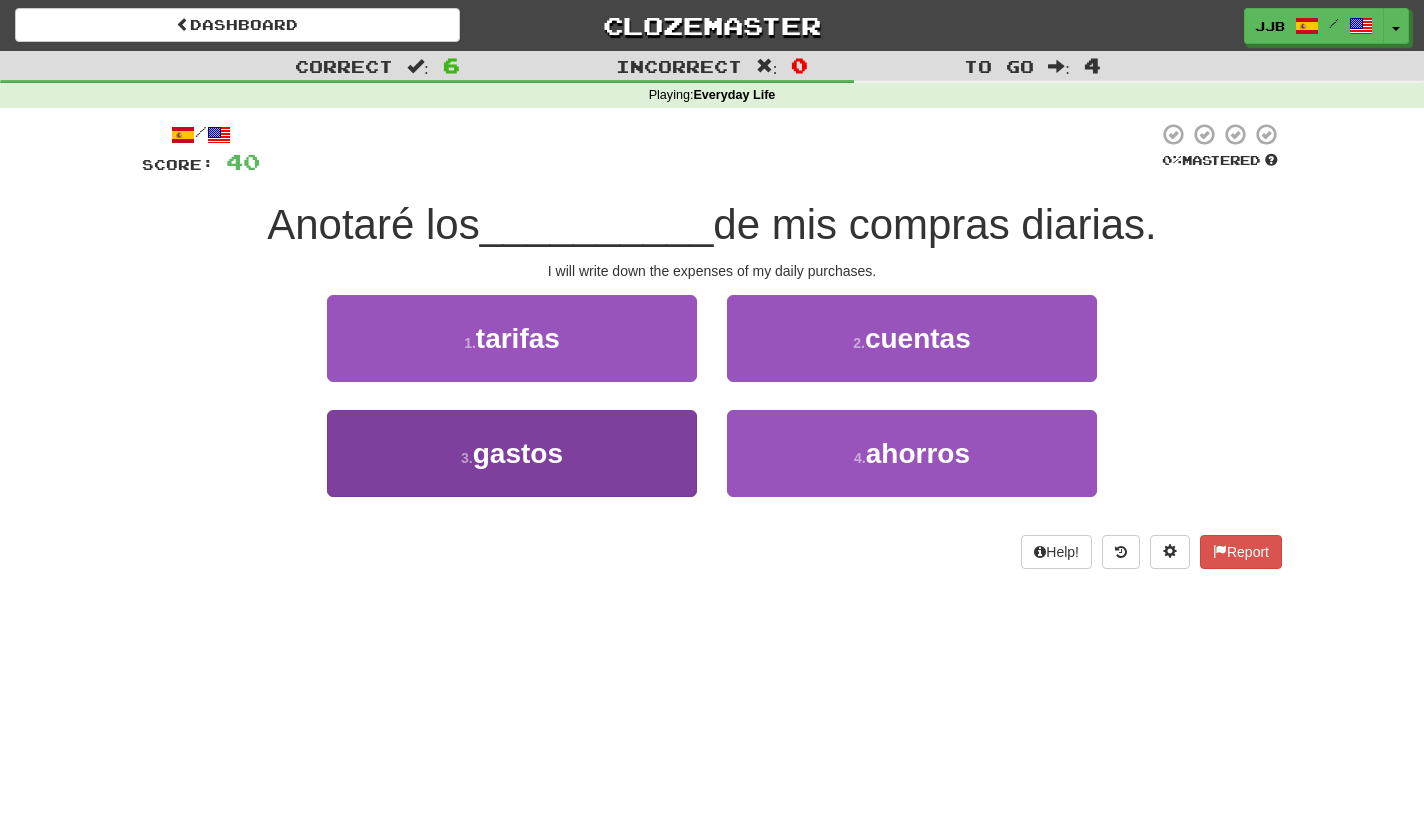 click on "3 .  gastos" at bounding box center (512, 453) 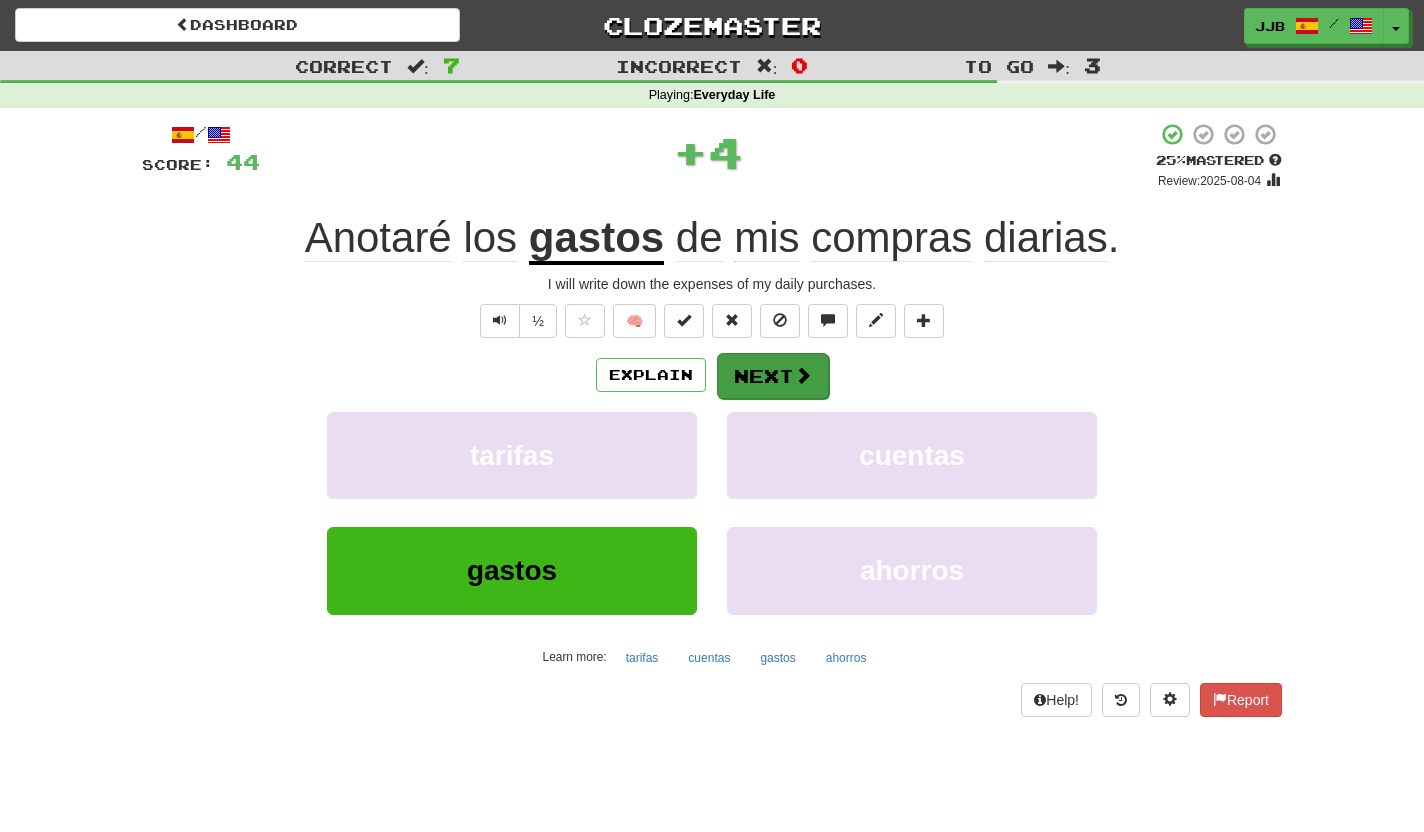 click on "Next" at bounding box center [773, 376] 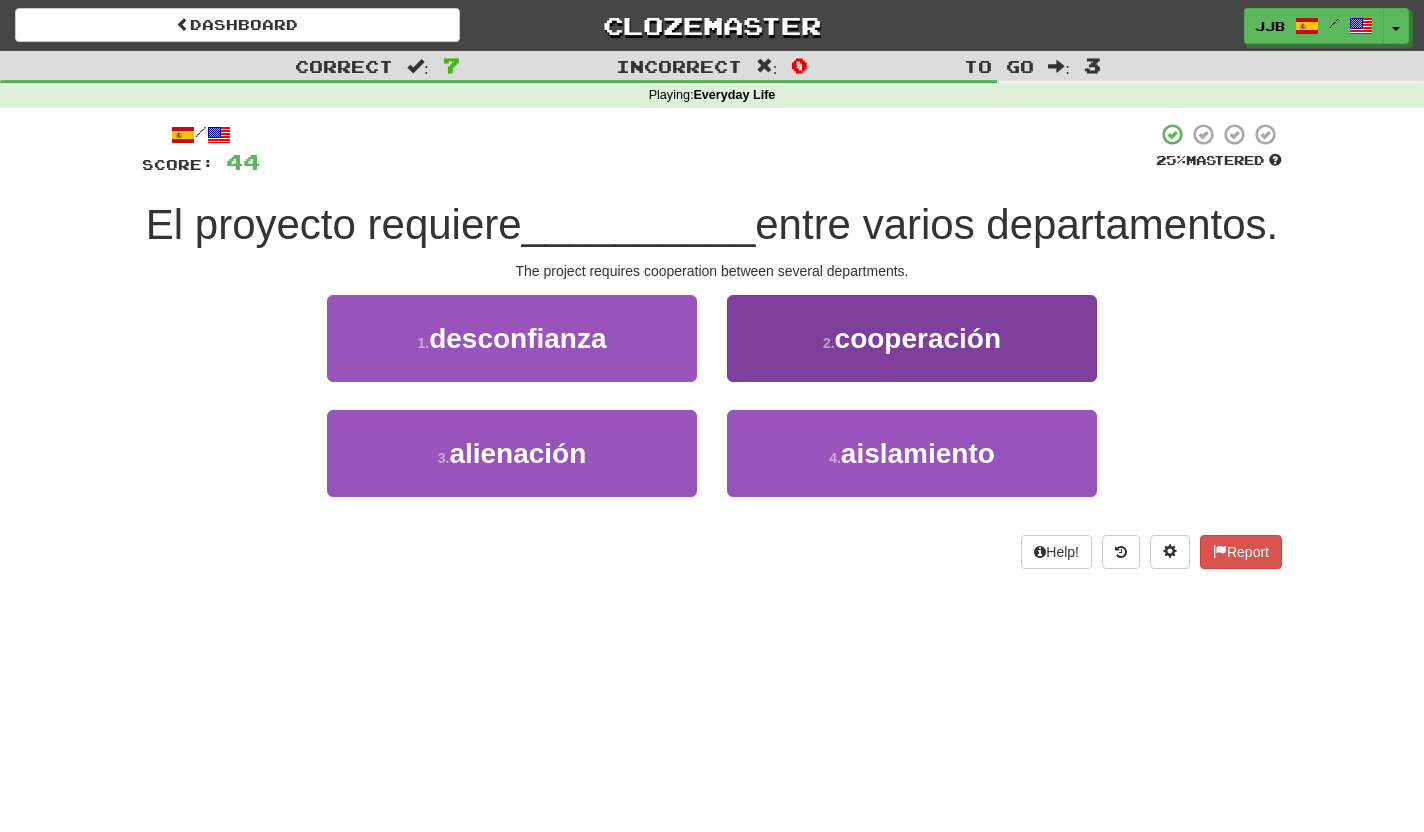 click on "2 .  cooperación" at bounding box center [912, 338] 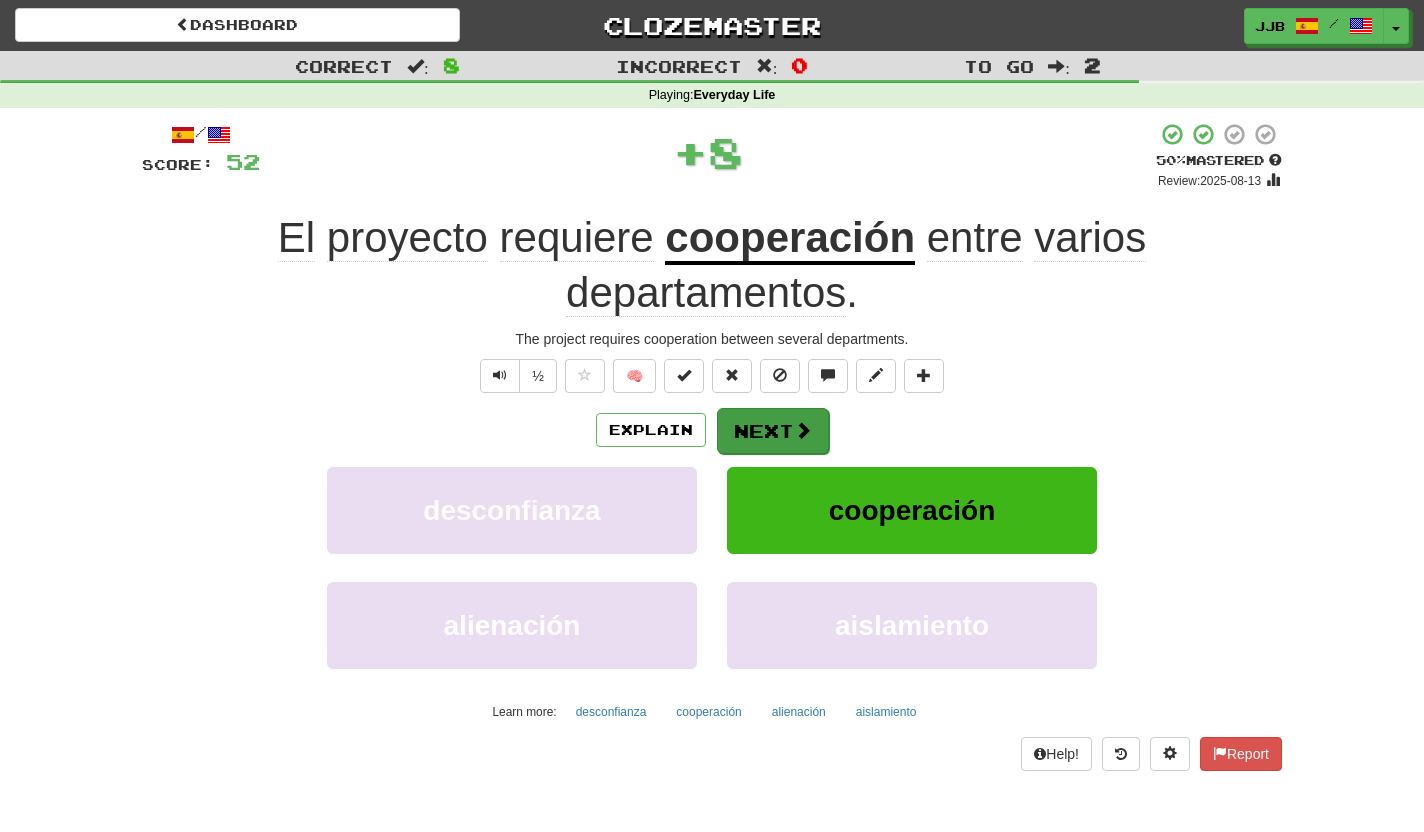 click on "Next" at bounding box center (773, 431) 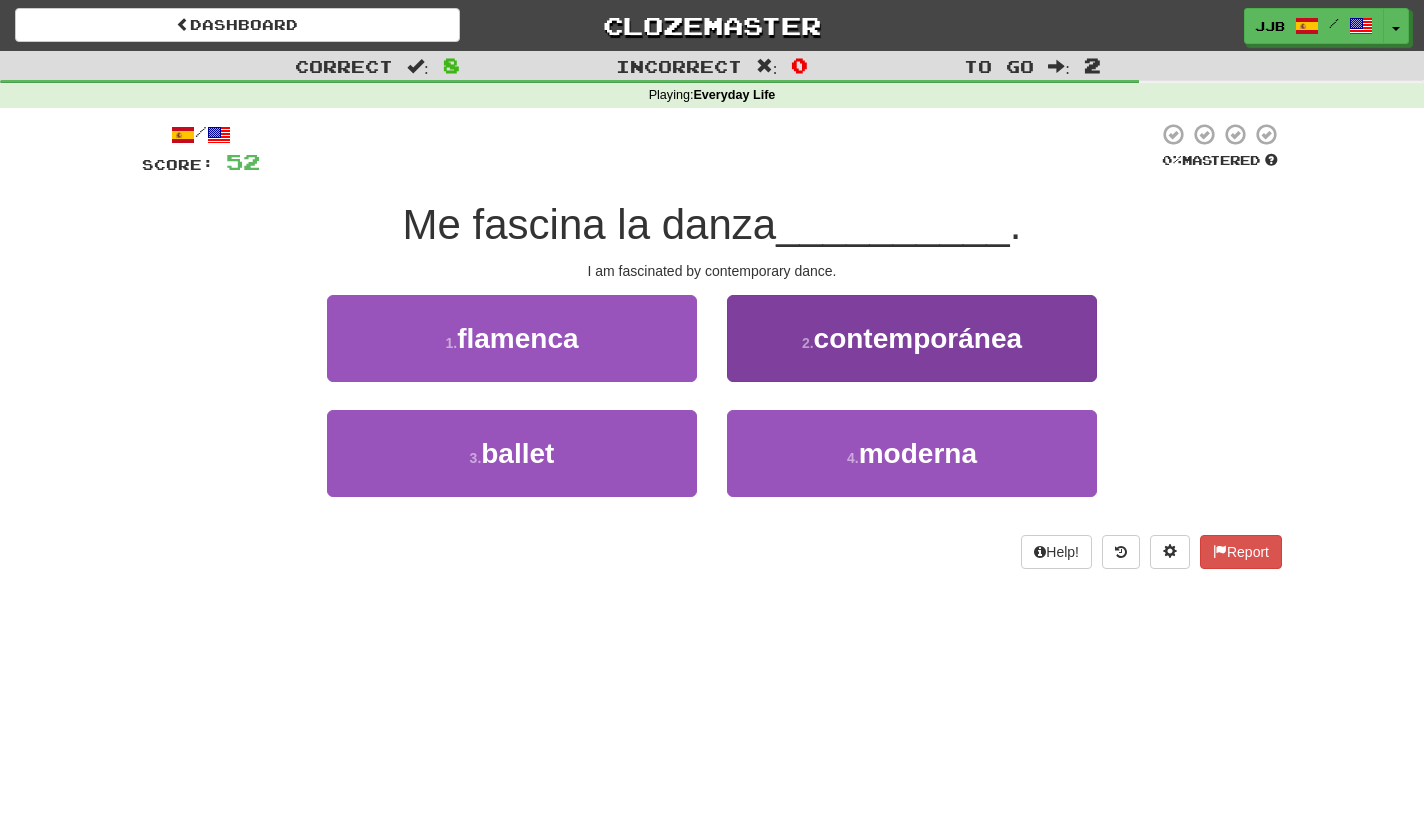 click on "contemporánea" at bounding box center [918, 338] 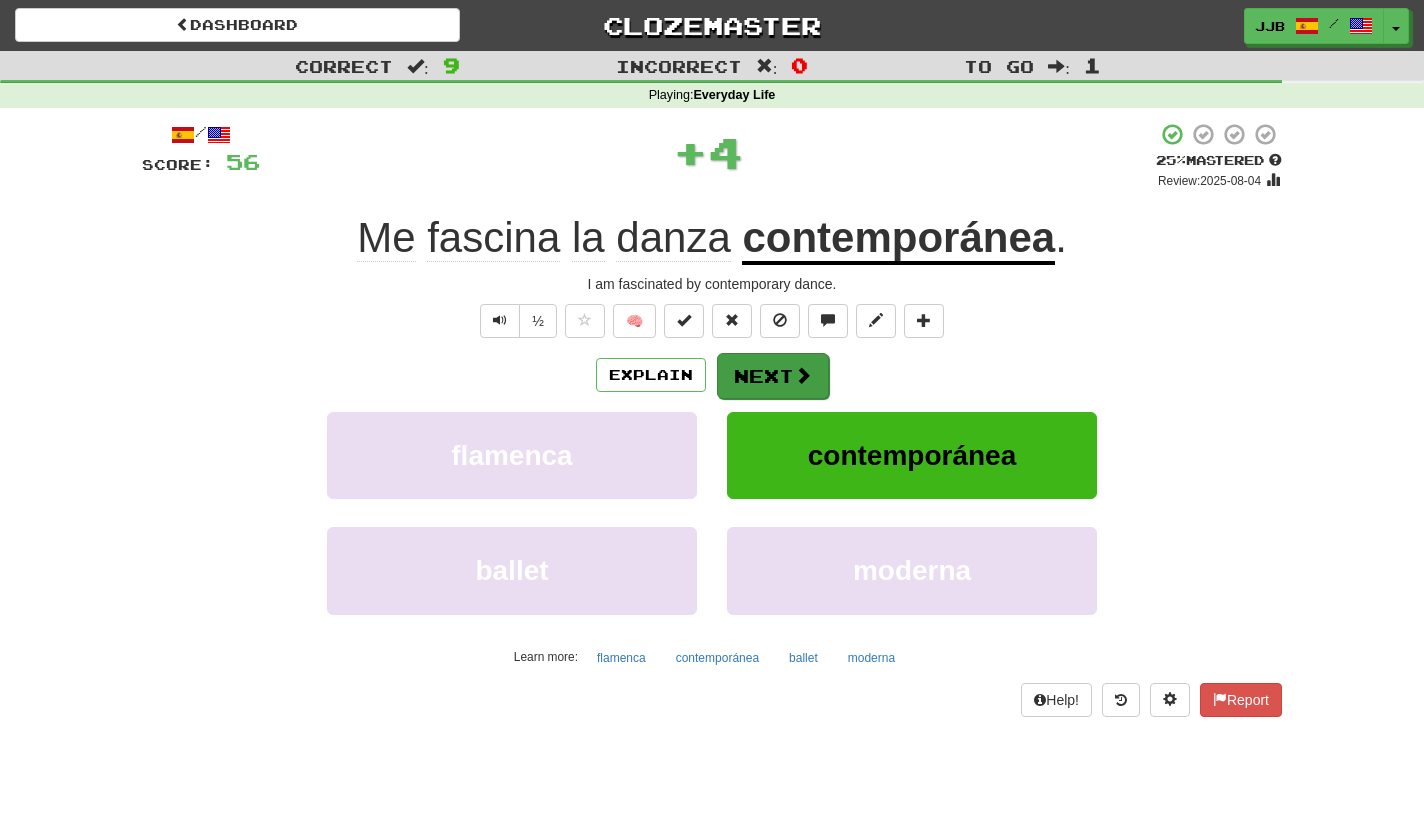 click on "Next" at bounding box center [773, 376] 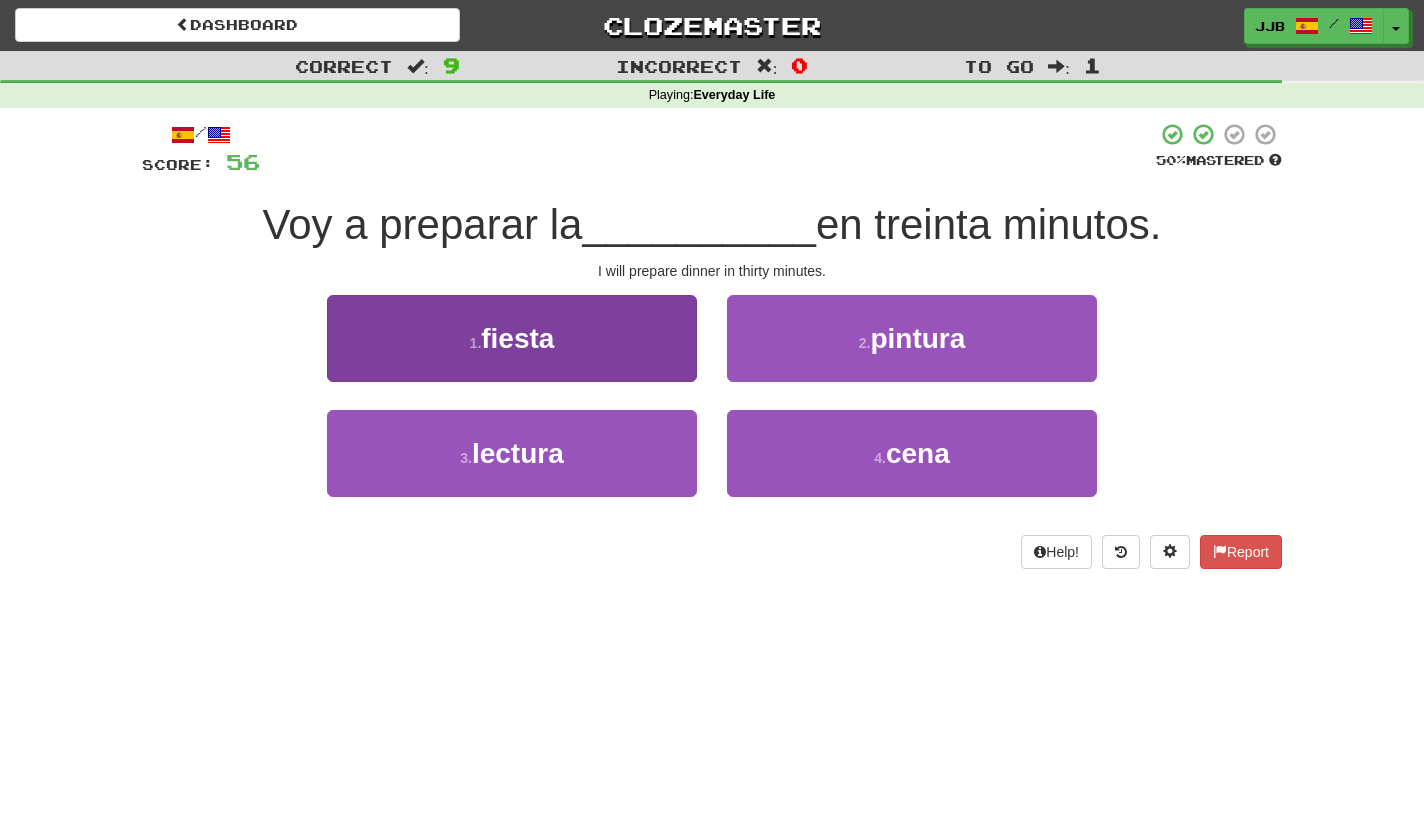 click on "1 .  fiesta" at bounding box center [512, 338] 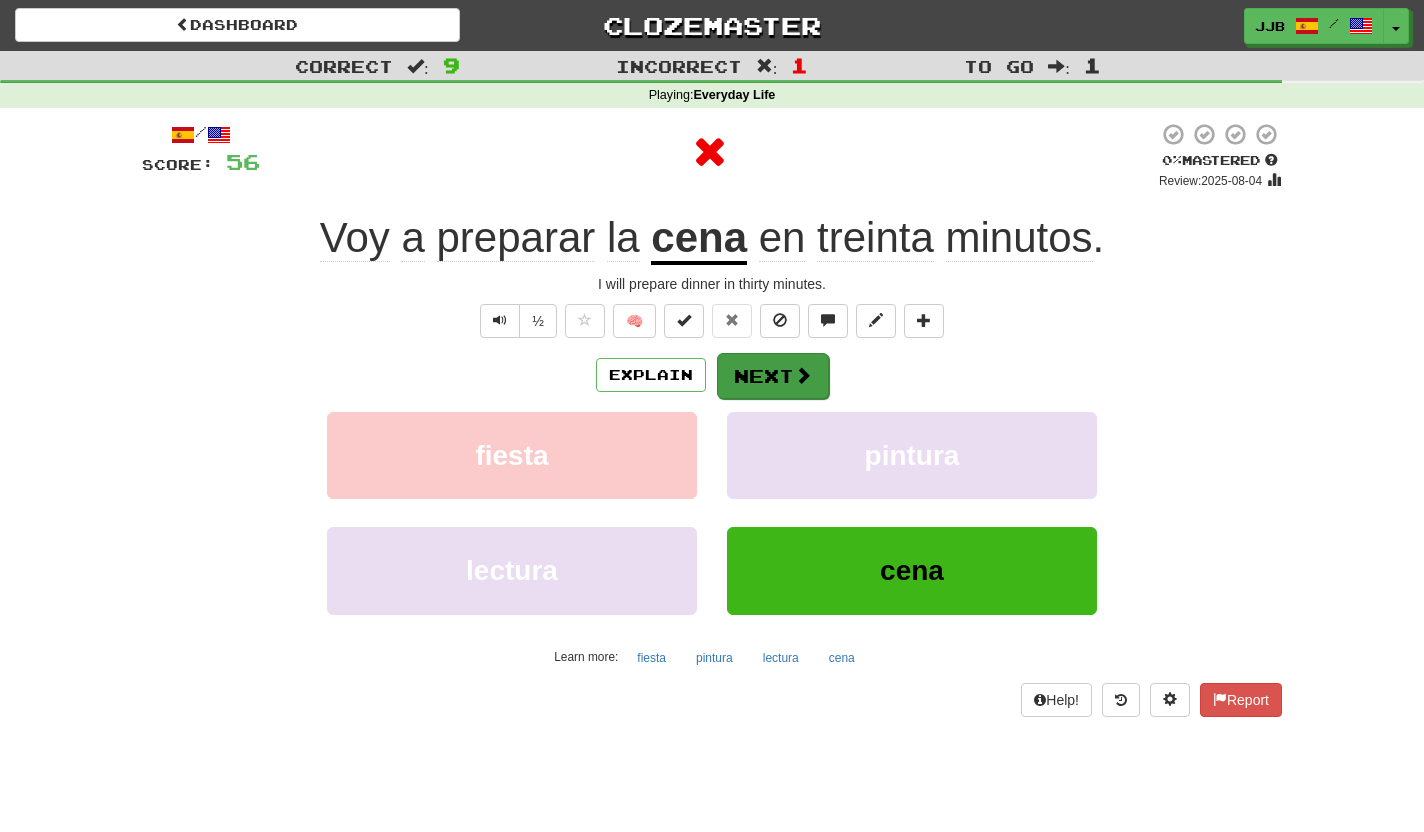 click on "Next" at bounding box center [773, 376] 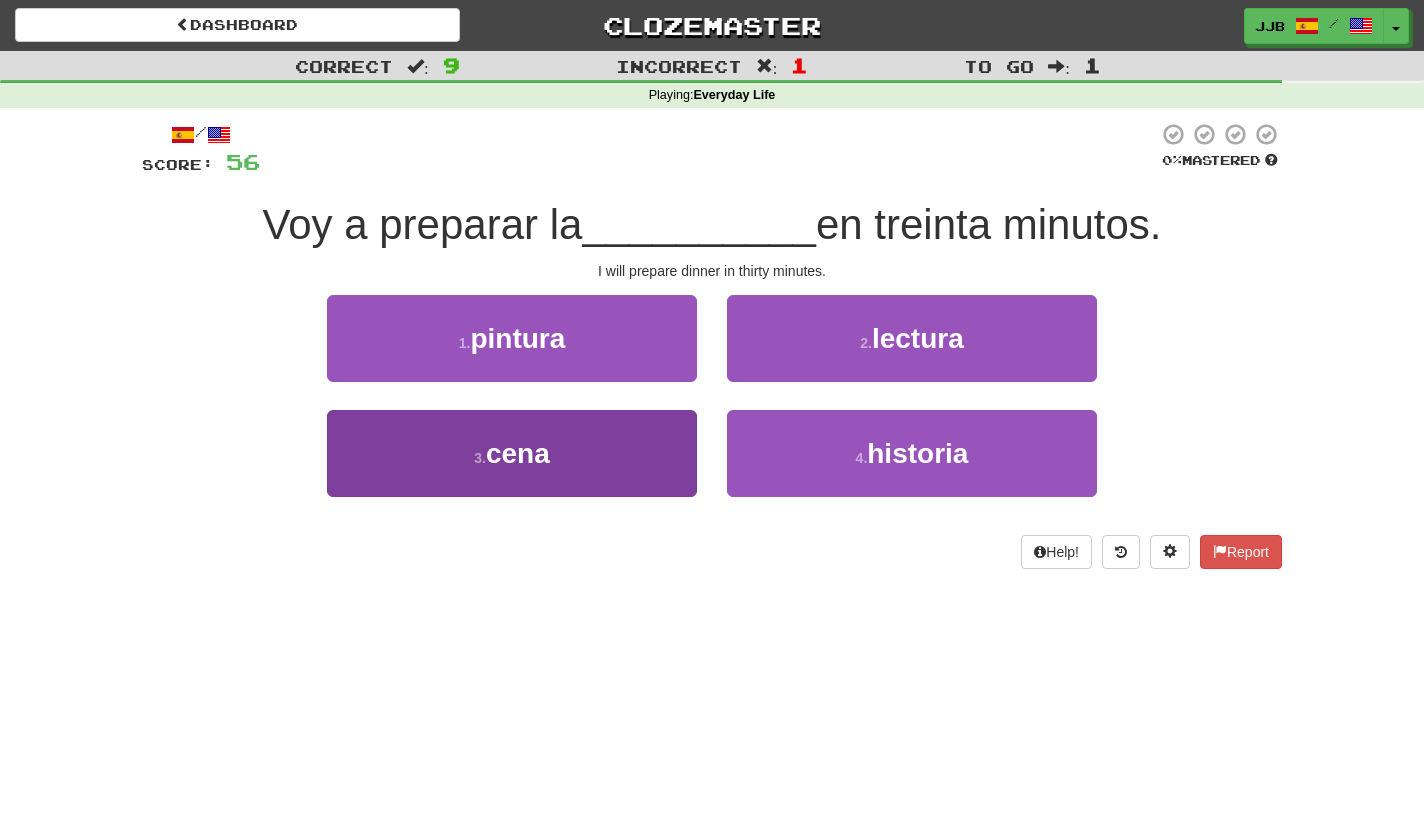 click on "3 .  cena" at bounding box center [512, 453] 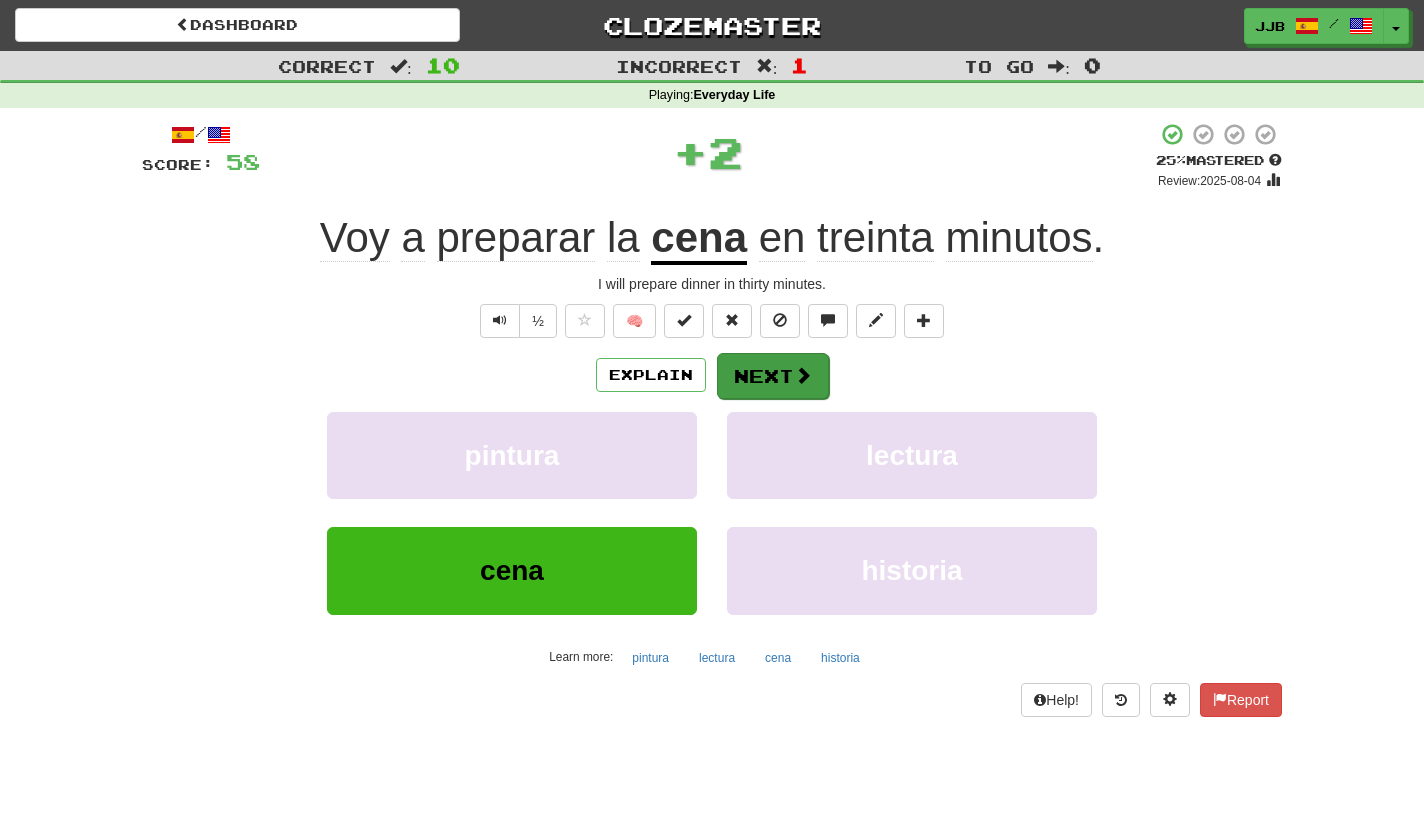 click on "Next" at bounding box center [773, 376] 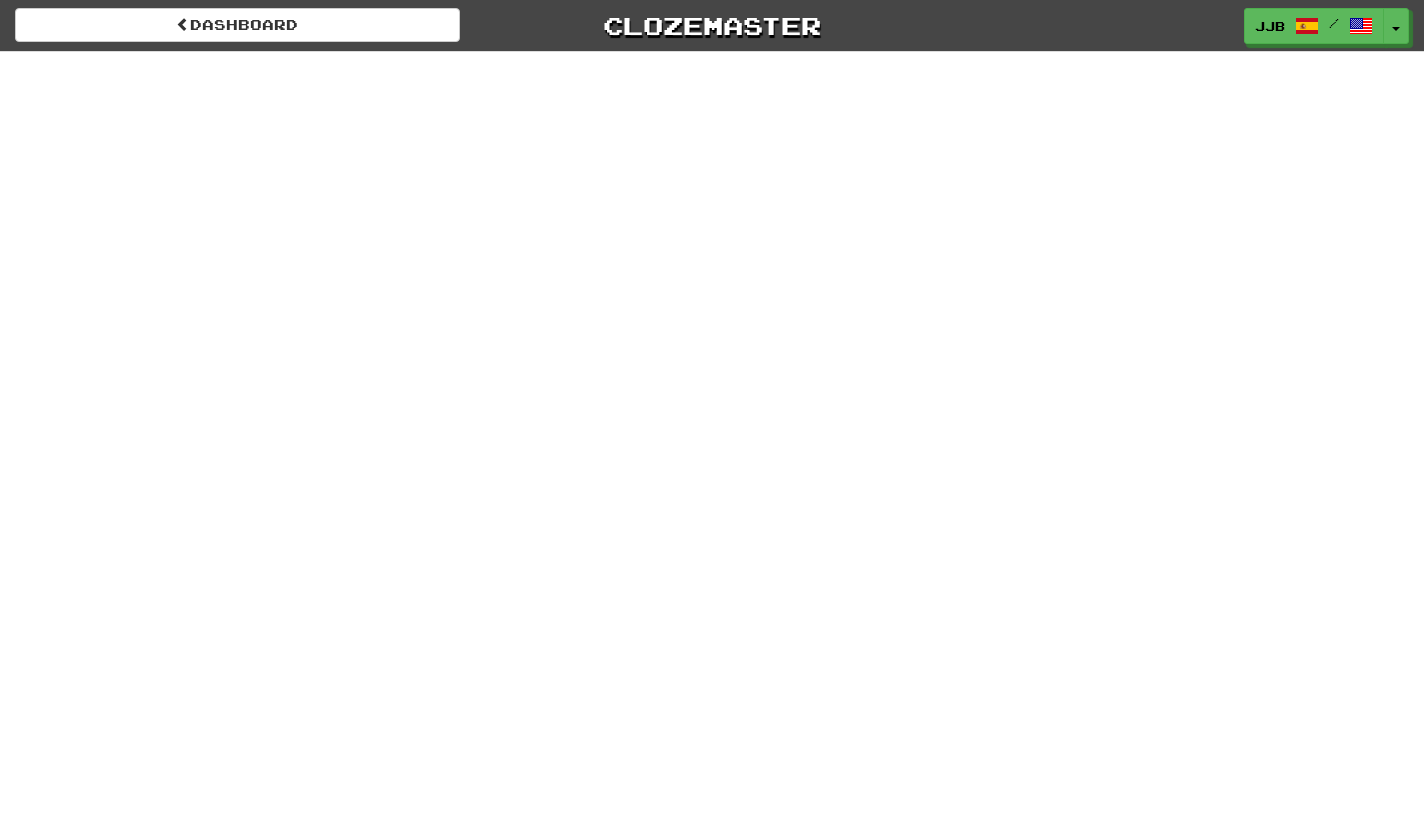 scroll, scrollTop: 0, scrollLeft: 0, axis: both 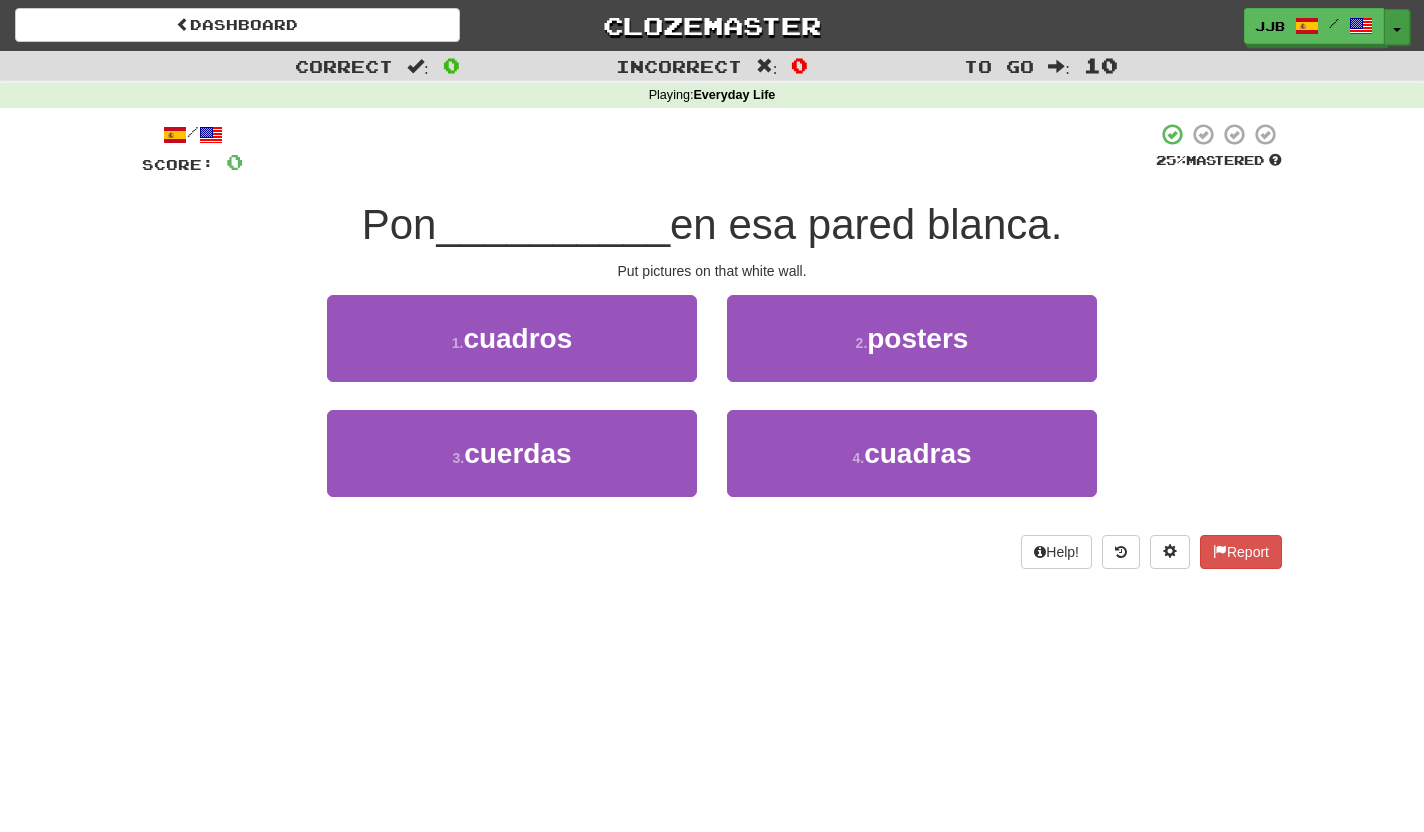 click on "Toggle Dropdown" at bounding box center (1397, 27) 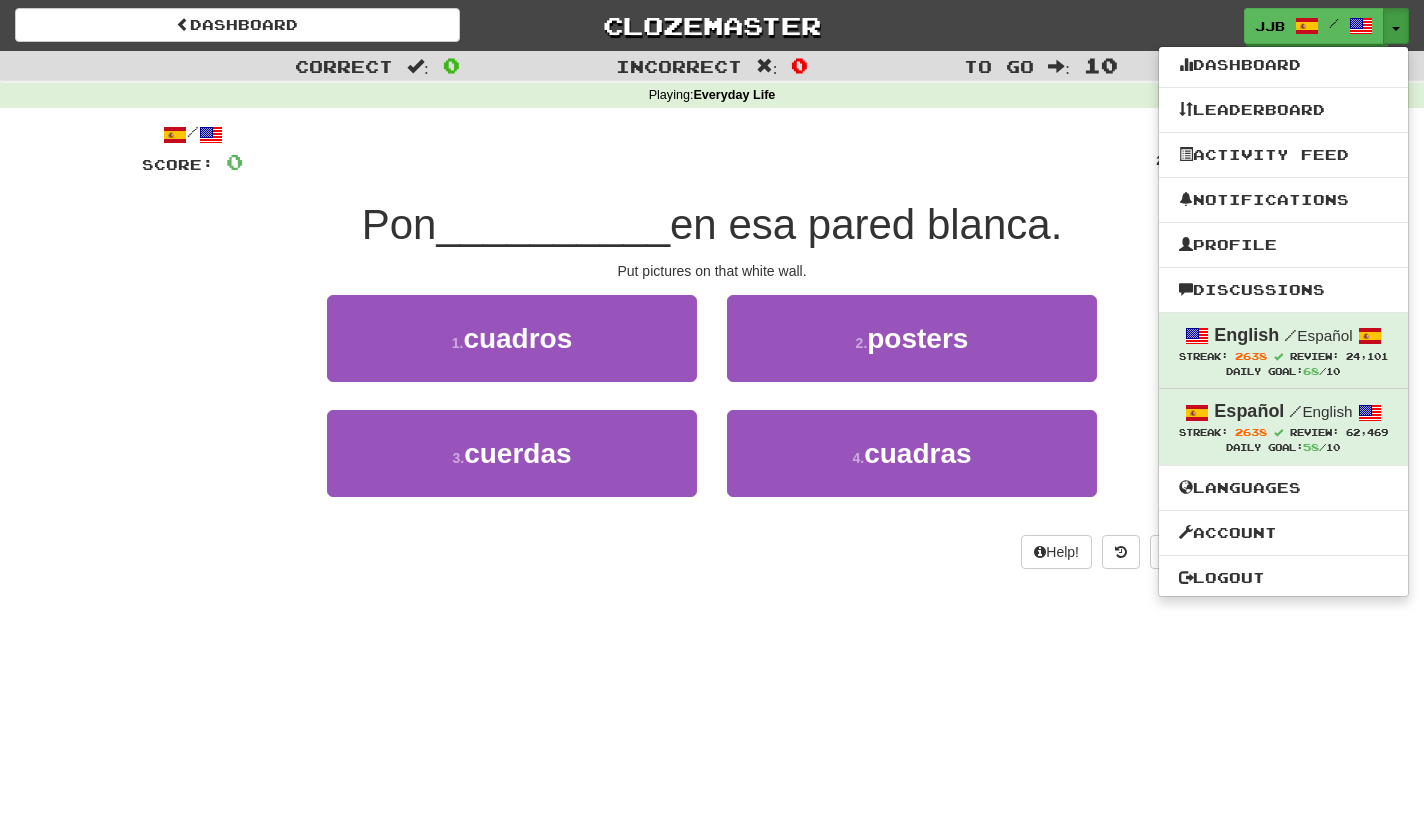 click at bounding box center (699, 149) 